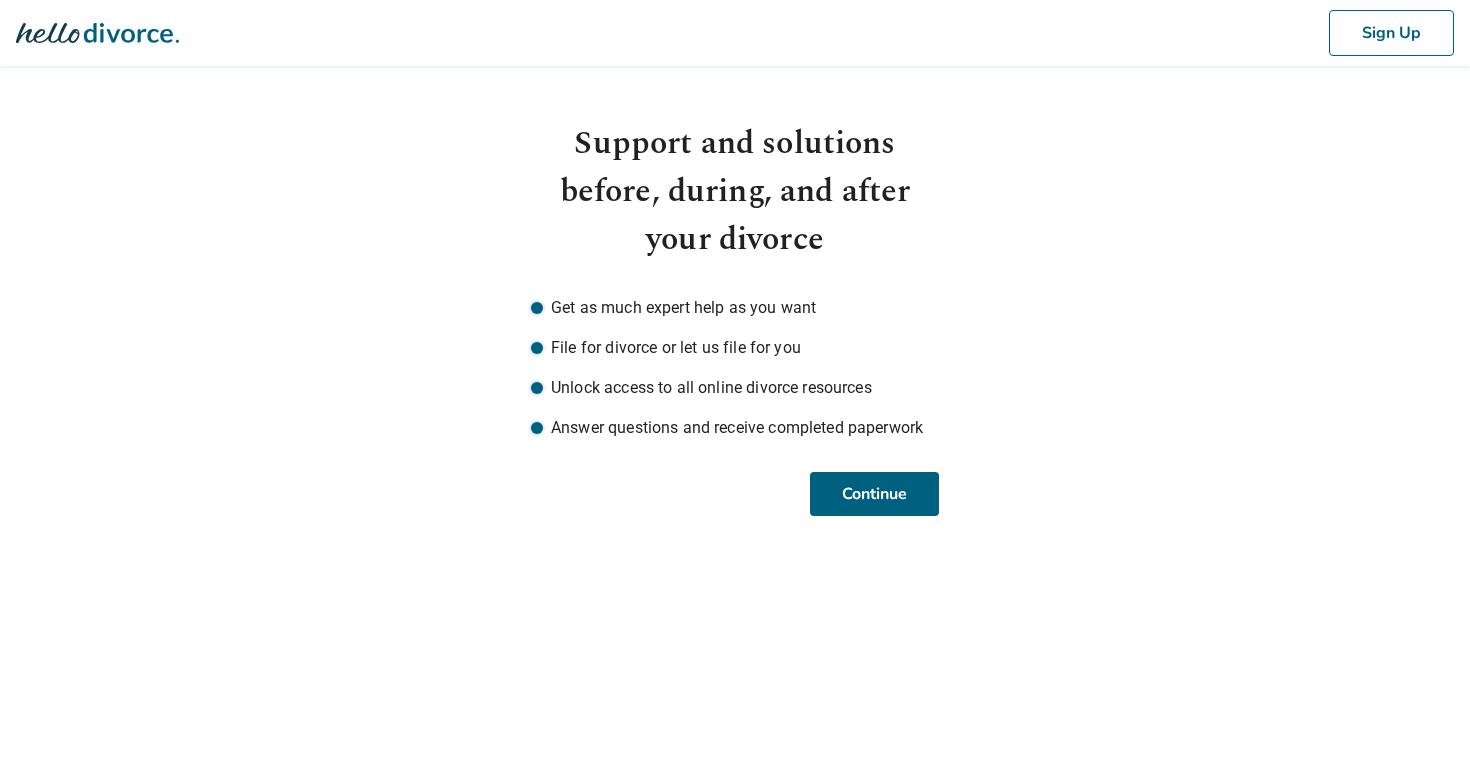 scroll, scrollTop: 0, scrollLeft: 0, axis: both 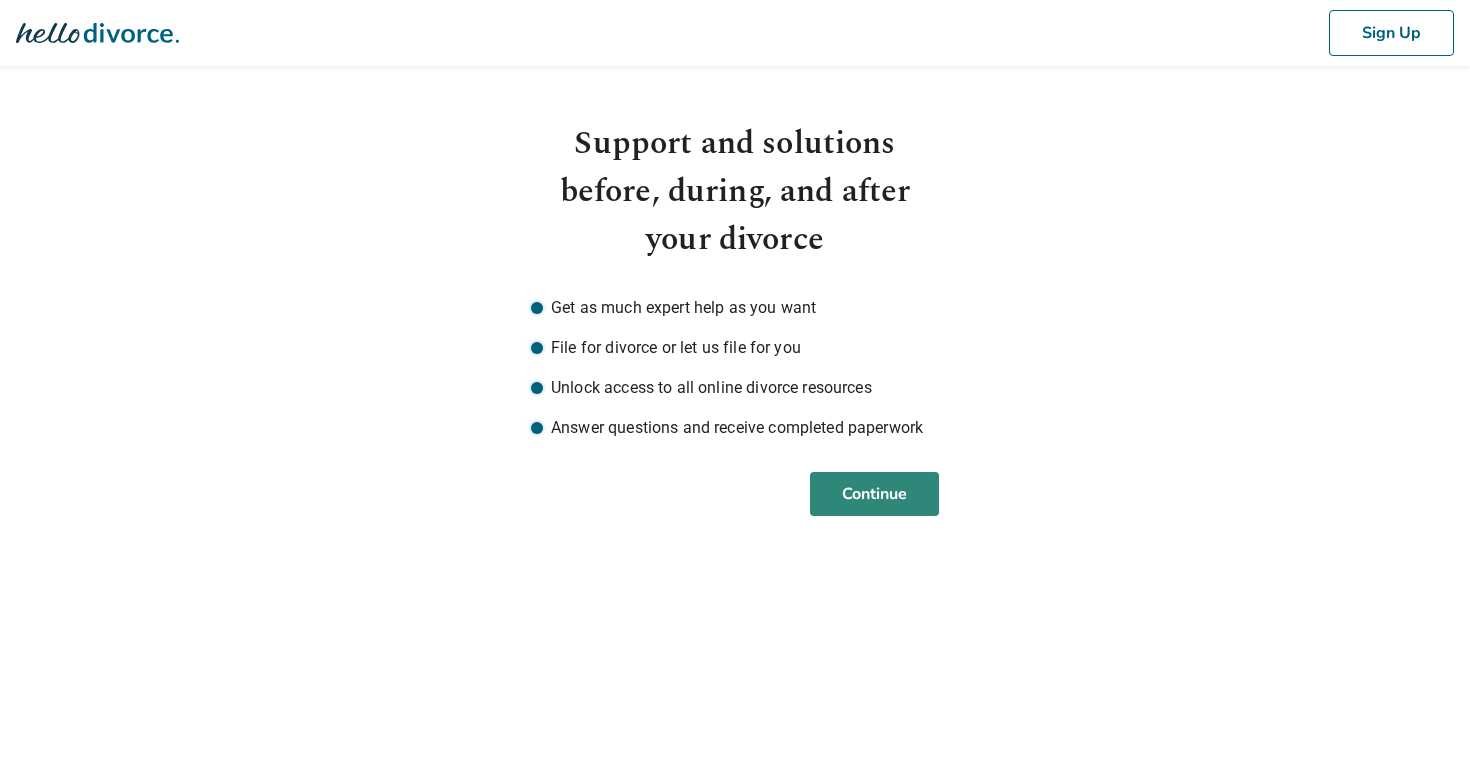 click on "Continue" at bounding box center (874, 494) 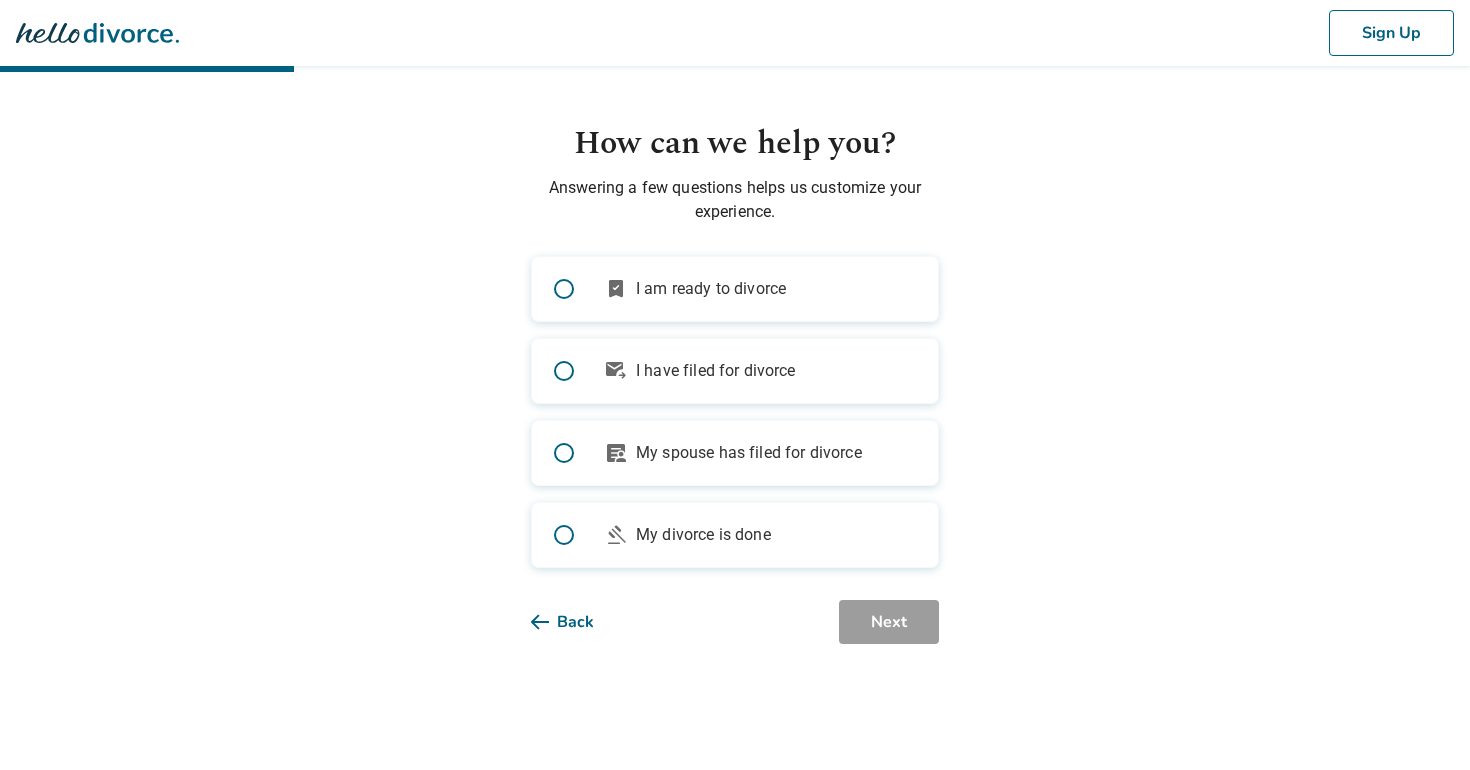 click on "bookmark_check I am ready to divorce" at bounding box center (735, 289) 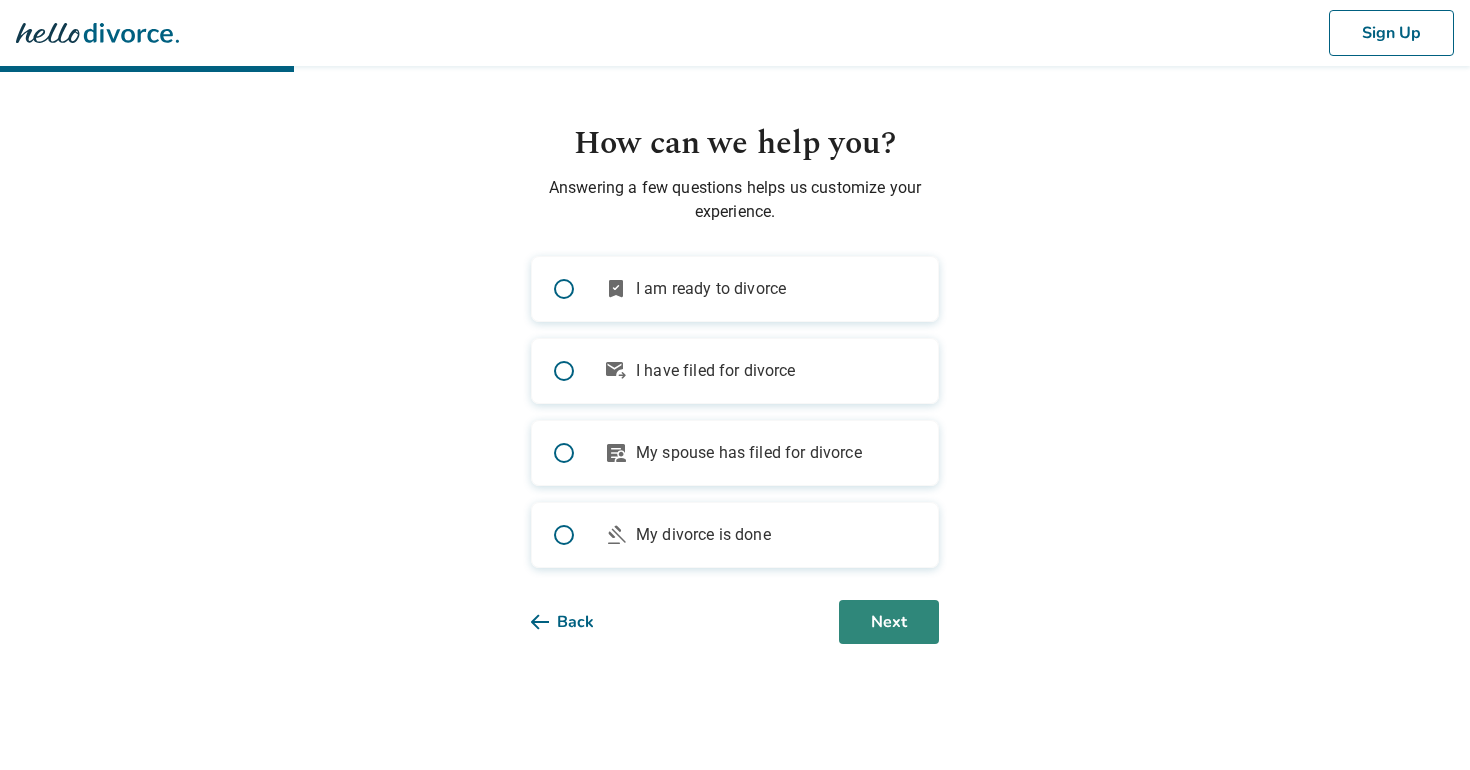 click on "Next" at bounding box center (889, 622) 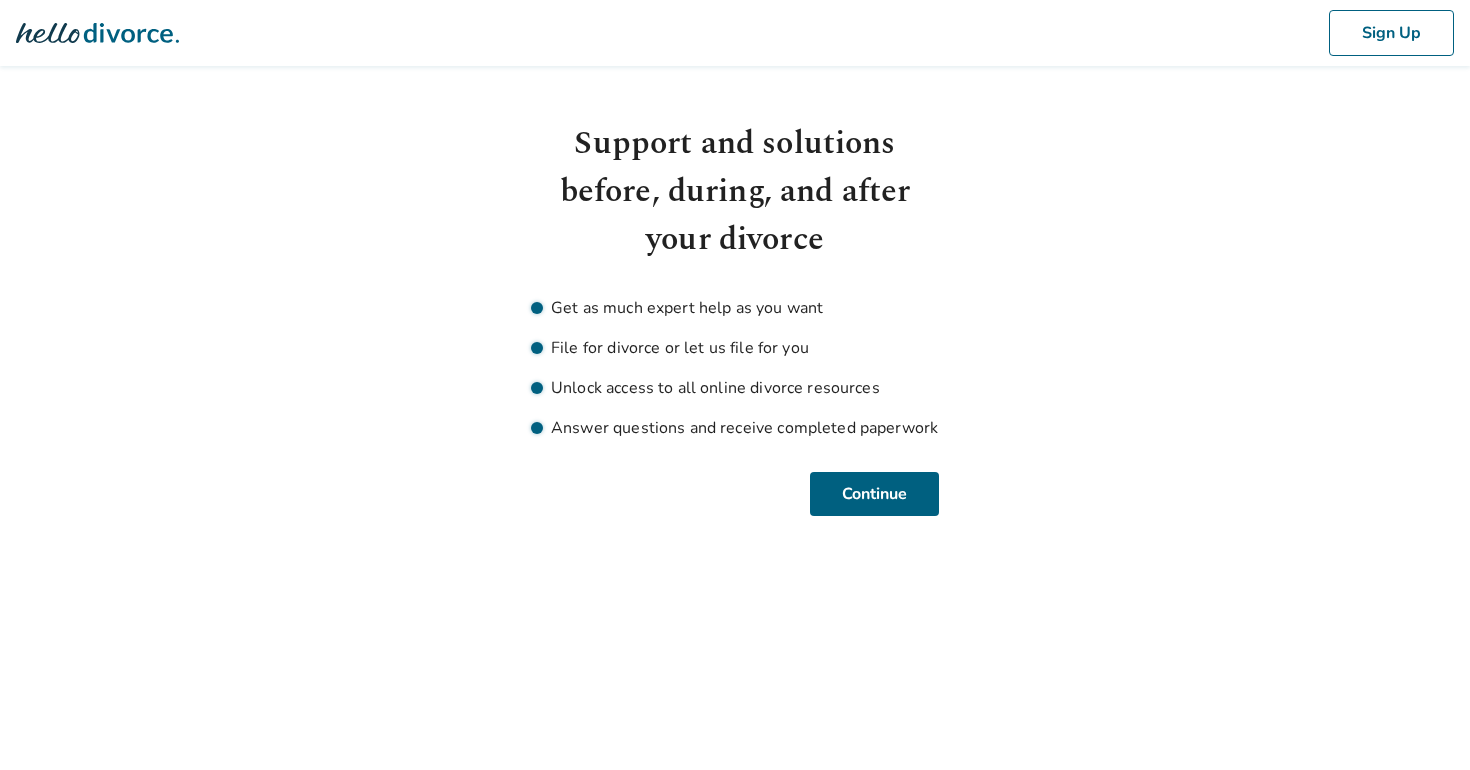 scroll, scrollTop: 0, scrollLeft: 0, axis: both 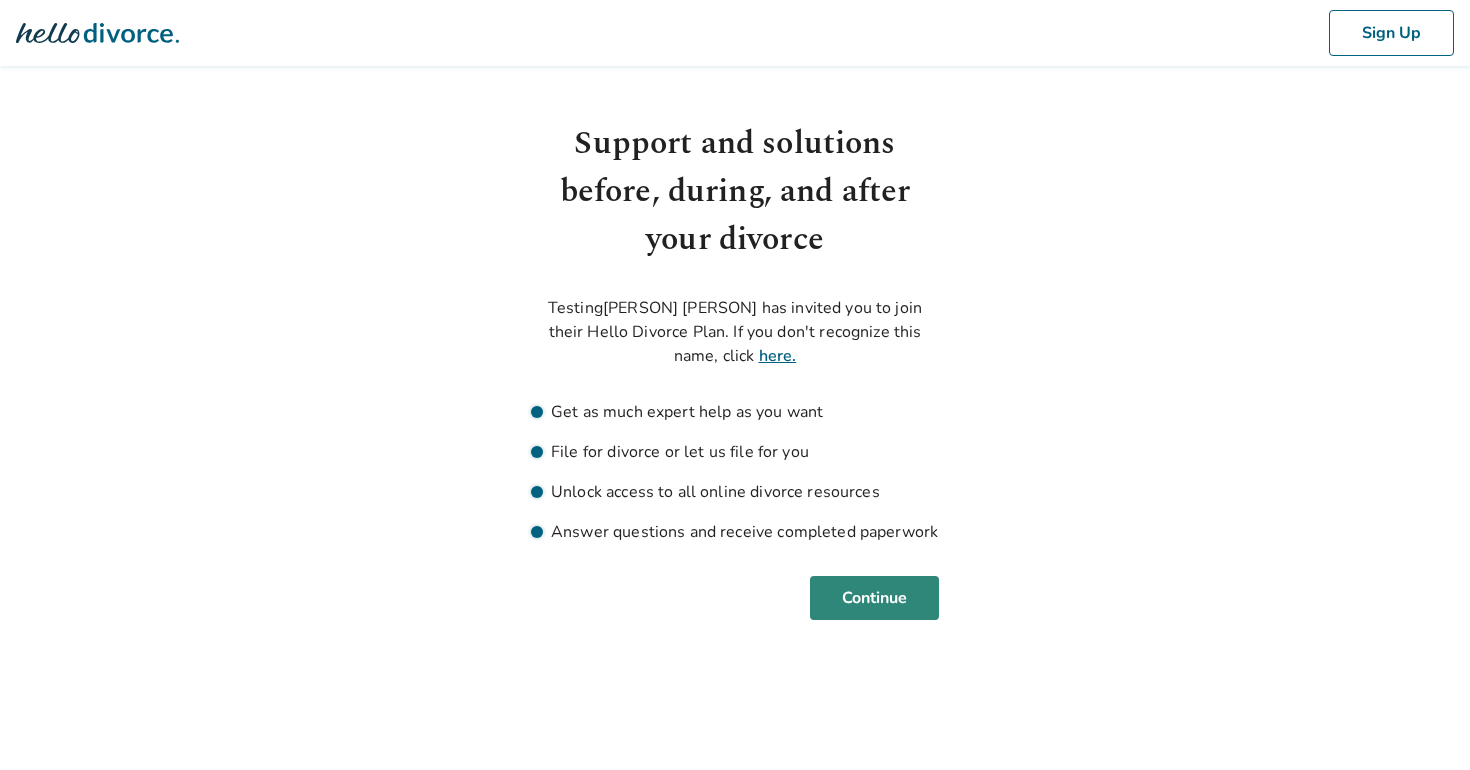 click on "Continue" at bounding box center (874, 598) 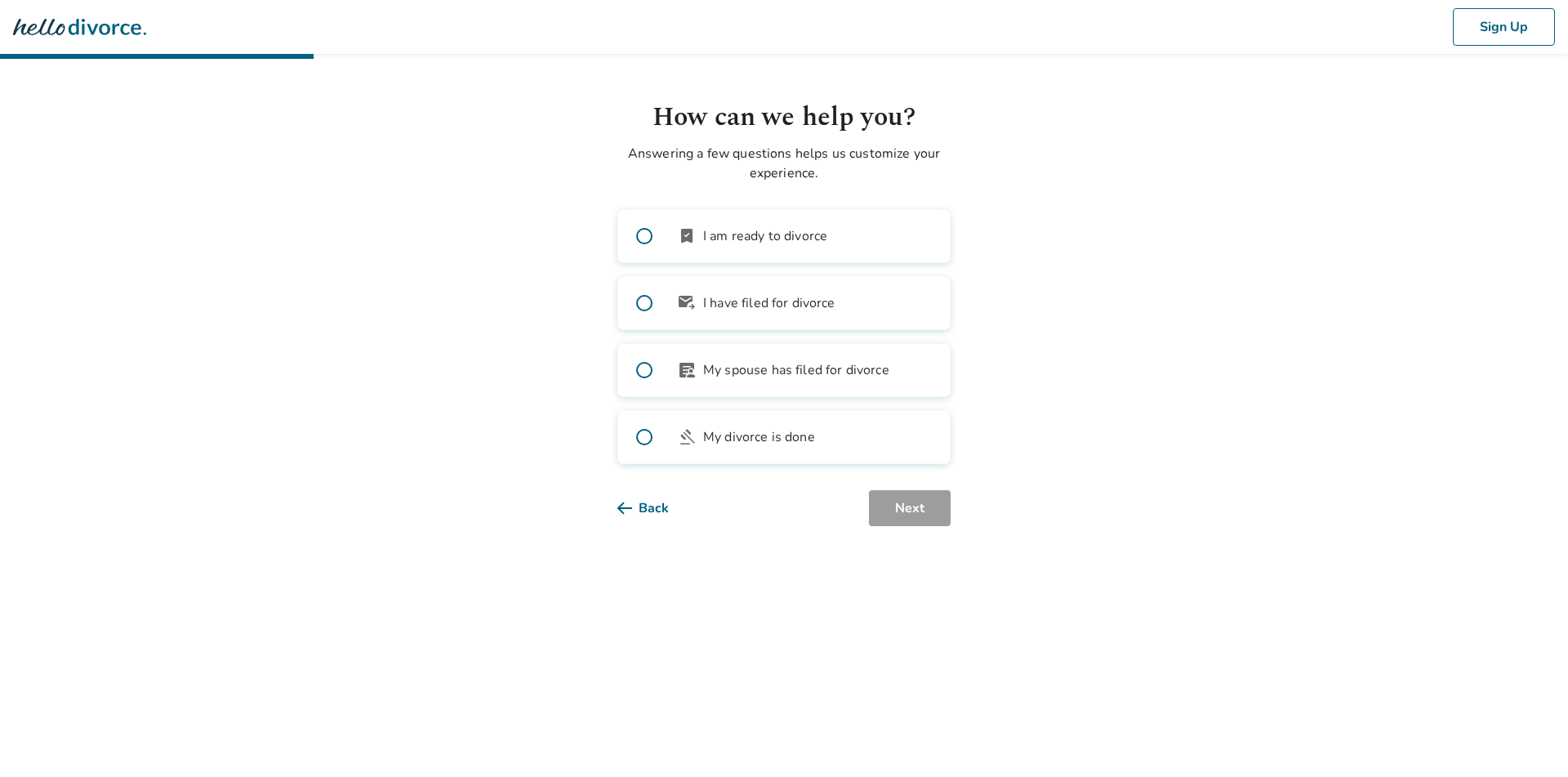drag, startPoint x: 668, startPoint y: 203, endPoint x: 666, endPoint y: 226, distance: 23.086793 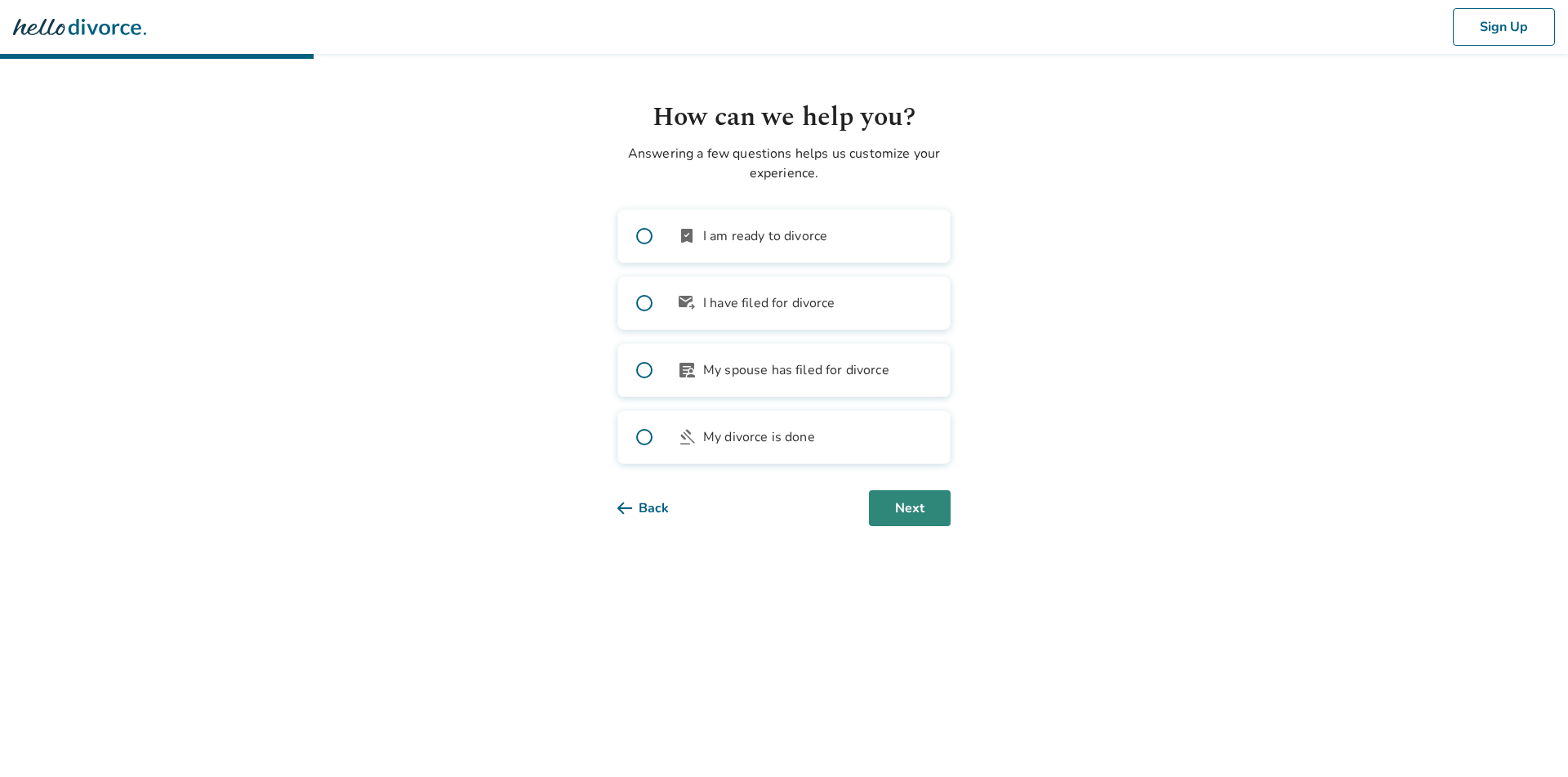 click on "Next" at bounding box center (910, 508) 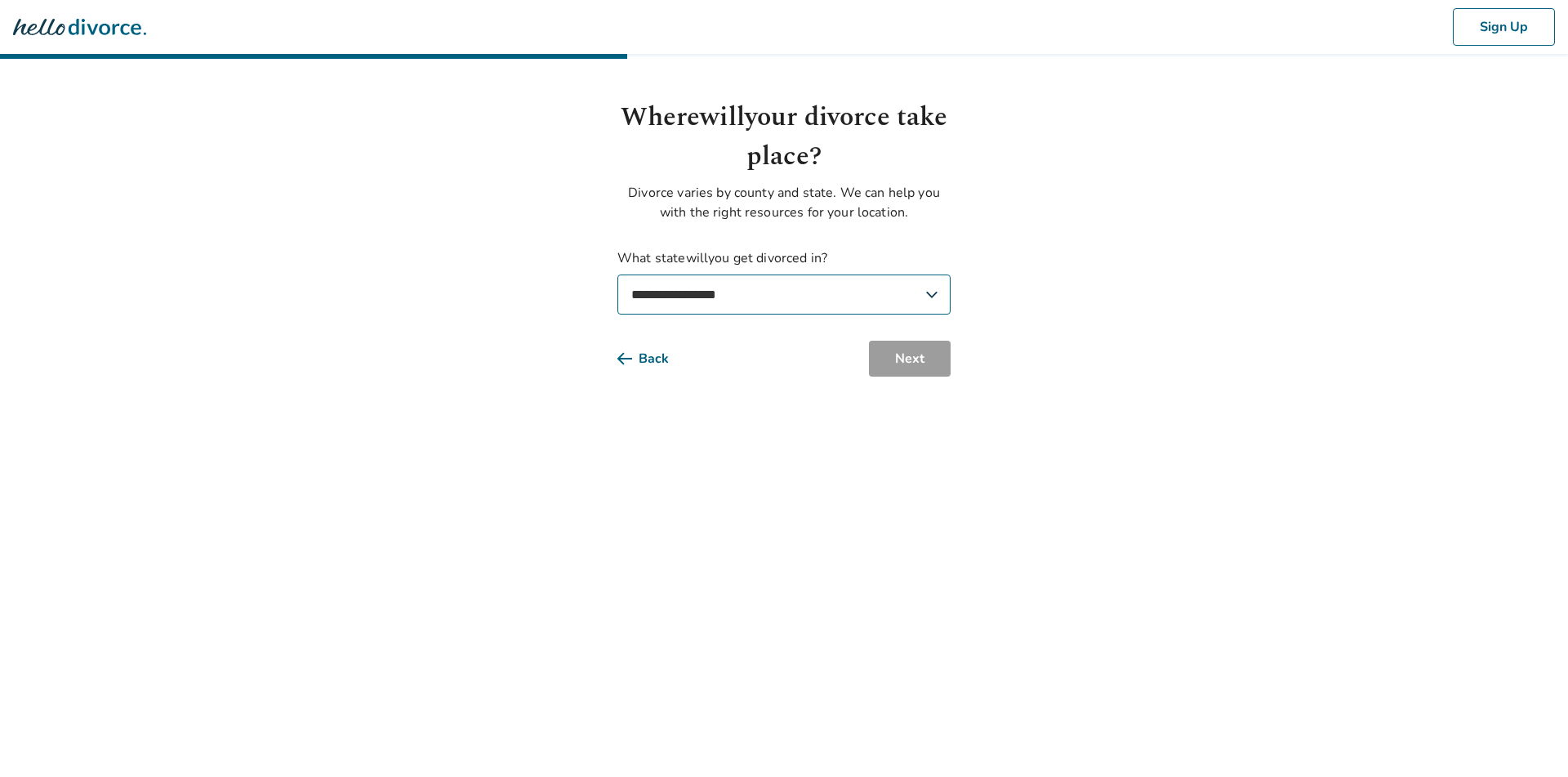 click on "**********" at bounding box center (784, 294) 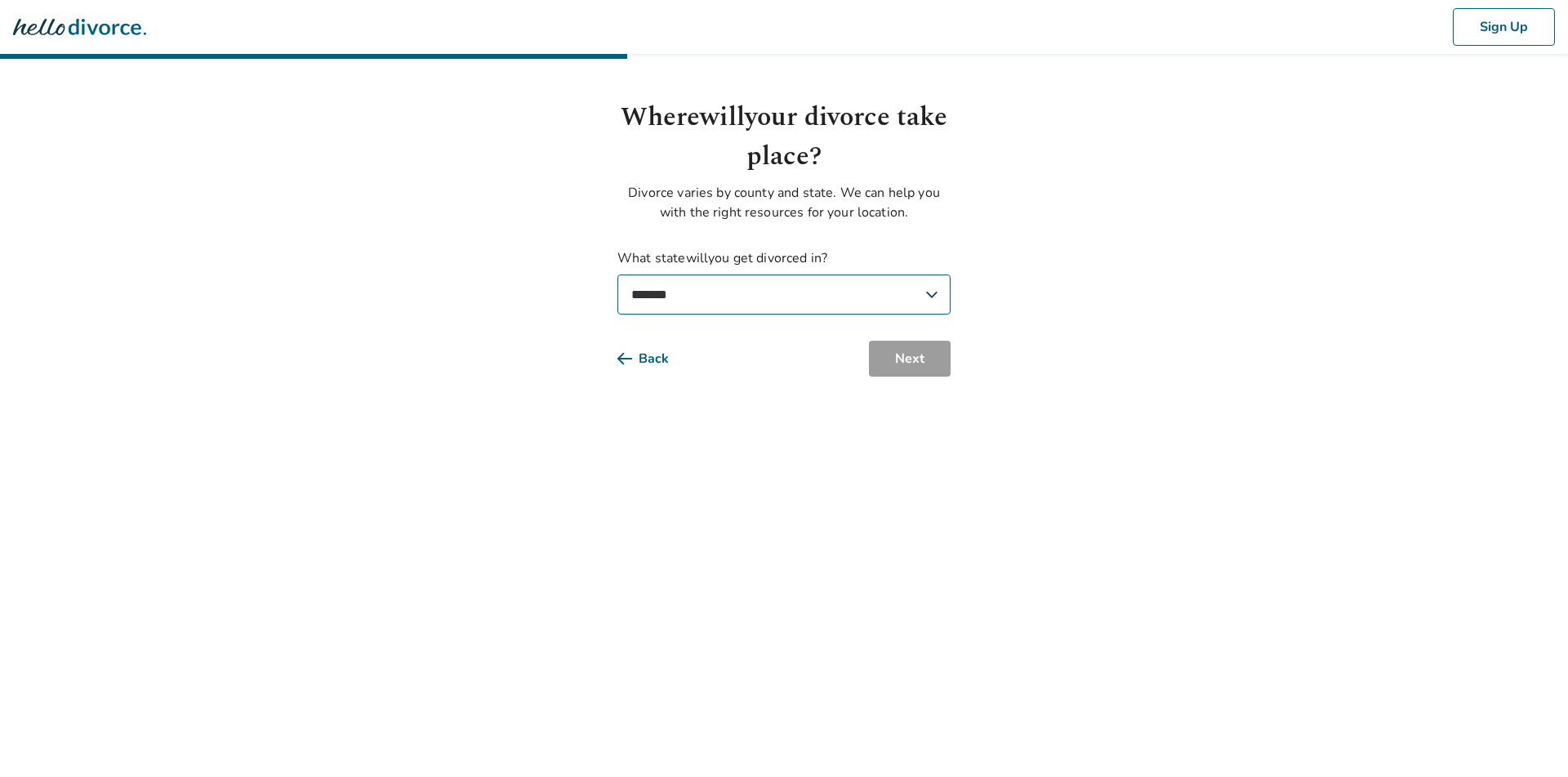 click on "**********" at bounding box center (784, 294) 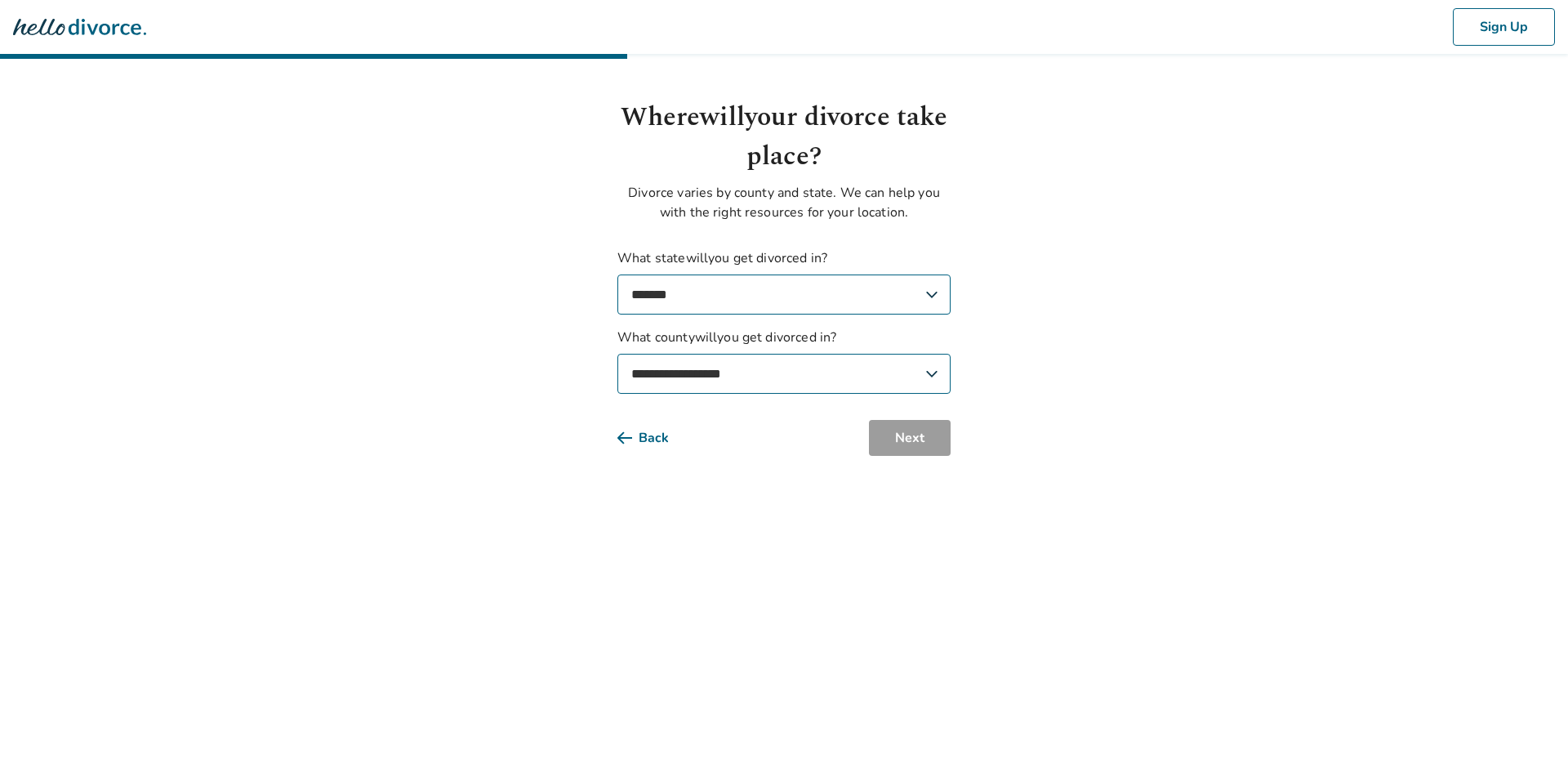 click on "**********" at bounding box center (784, 373) 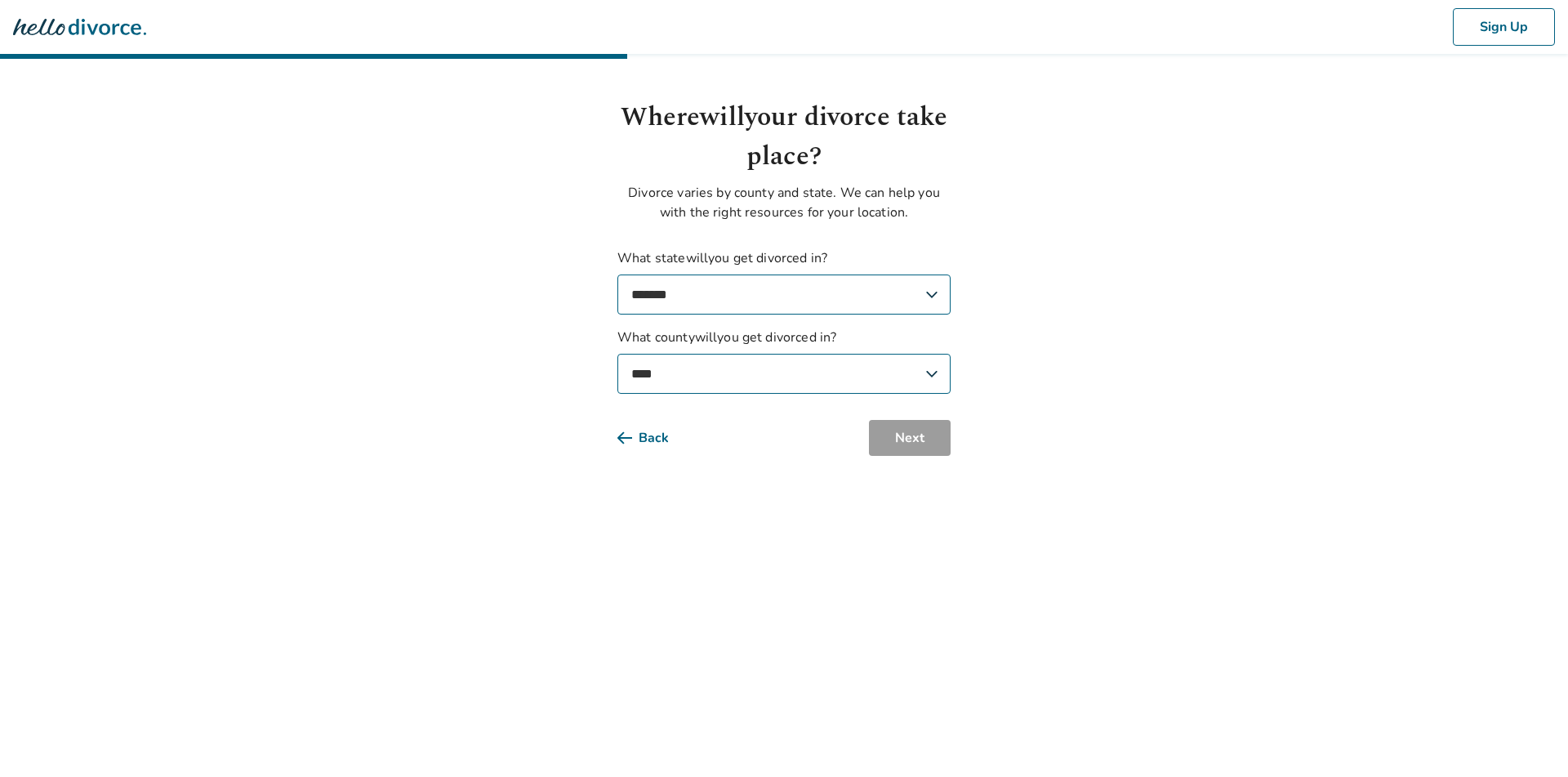 click on "**********" at bounding box center [784, 373] 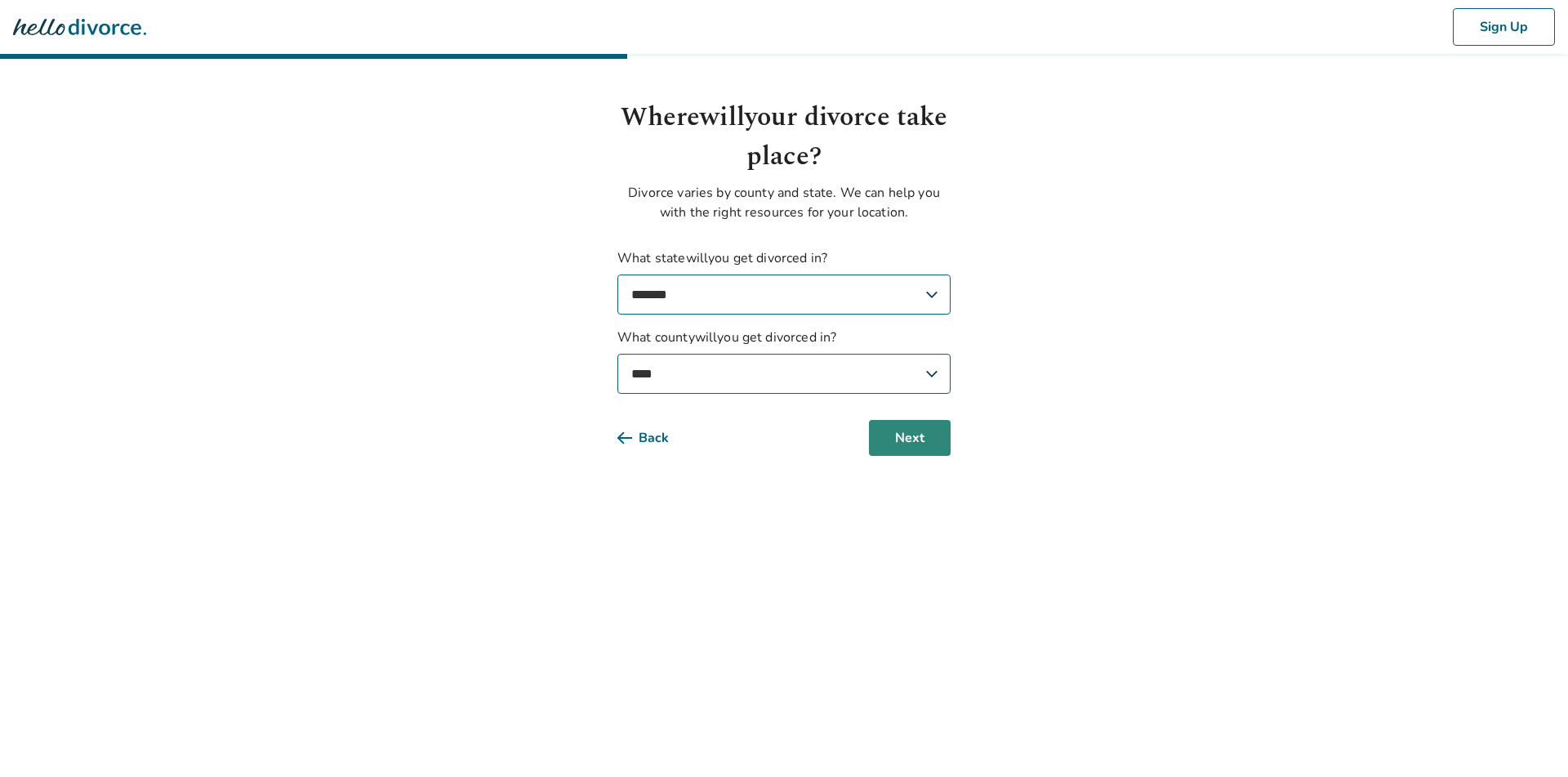 click on "Next" at bounding box center (910, 438) 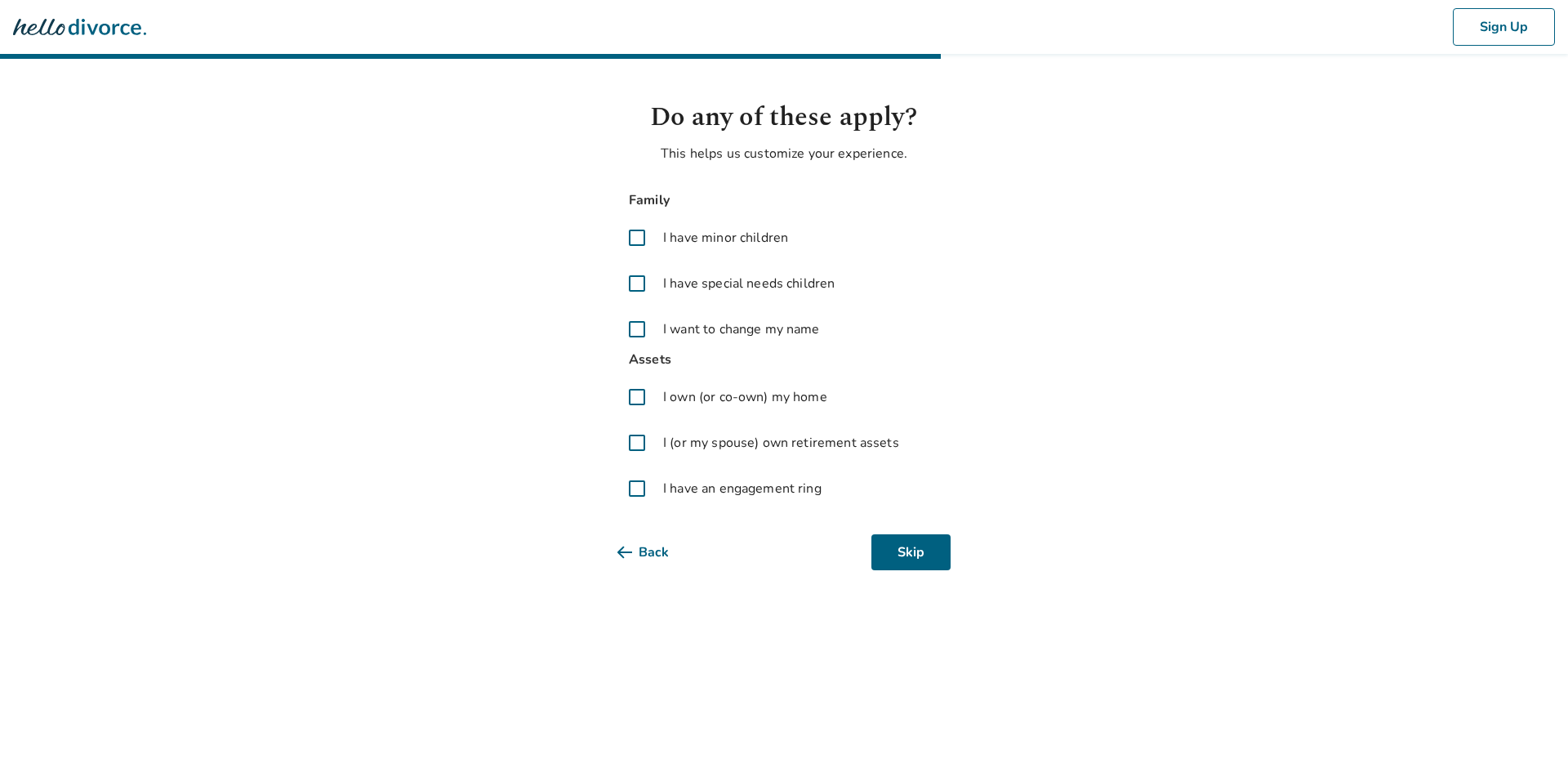 click on "Sign Up Do any of these apply? This helps us customize your experience. Family I have minor children I have special needs children I want to change my name Assets I own (or co-own) my home I (or my spouse) own retirement assets I have an engagement ring Back Skip" at bounding box center [784, 305] 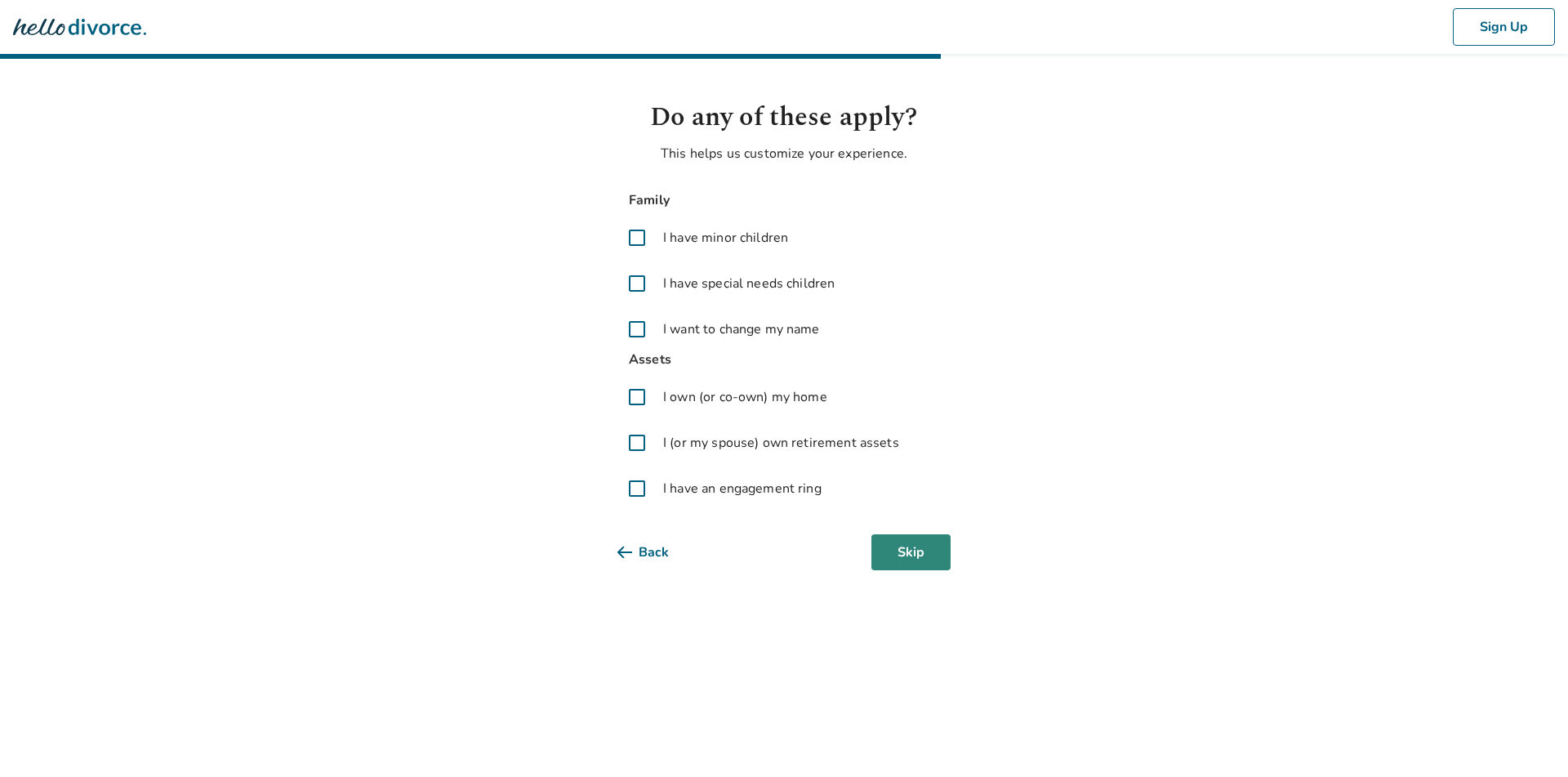 click on "Skip" at bounding box center (911, 552) 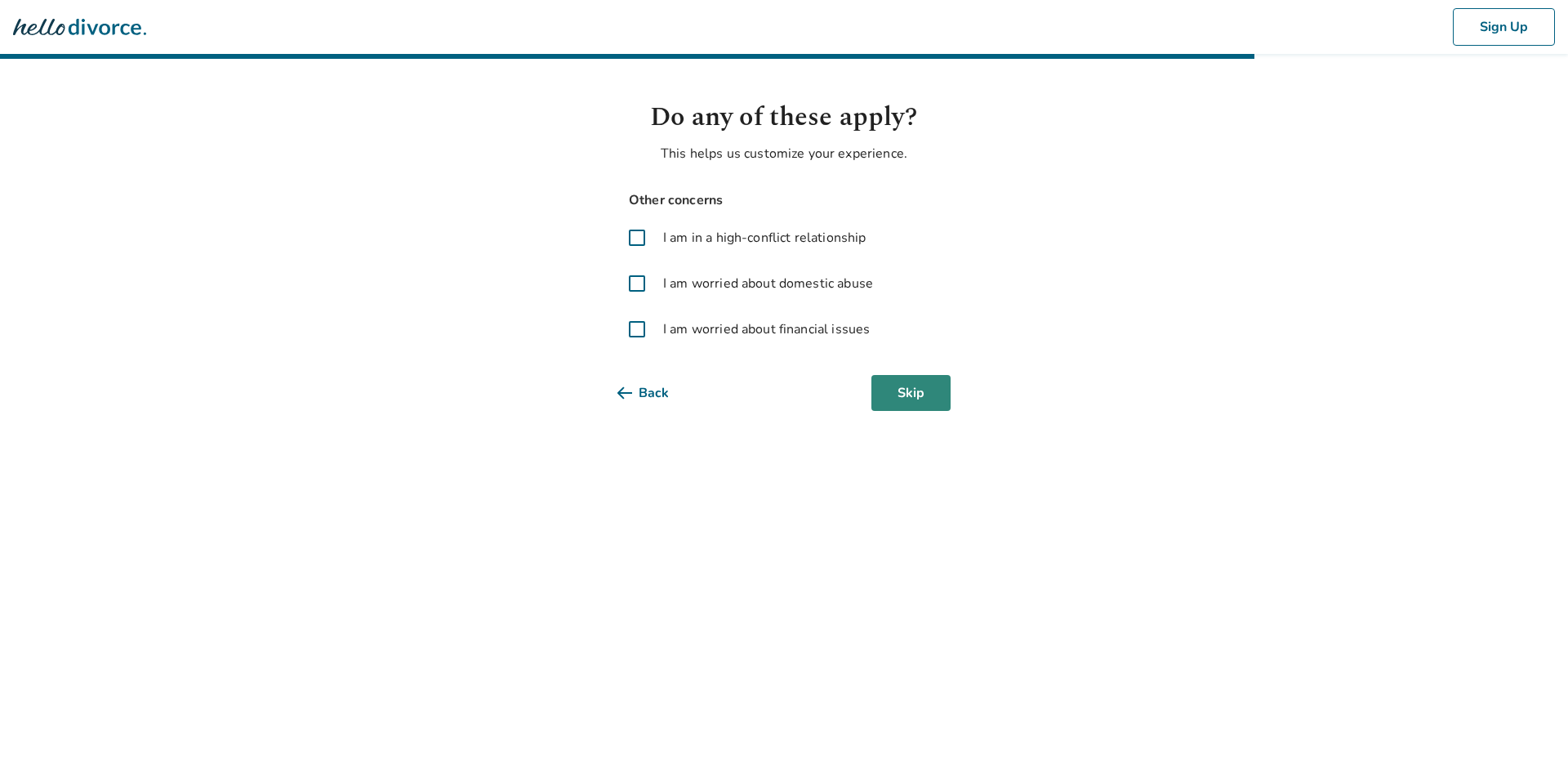 click on "Skip" at bounding box center (911, 393) 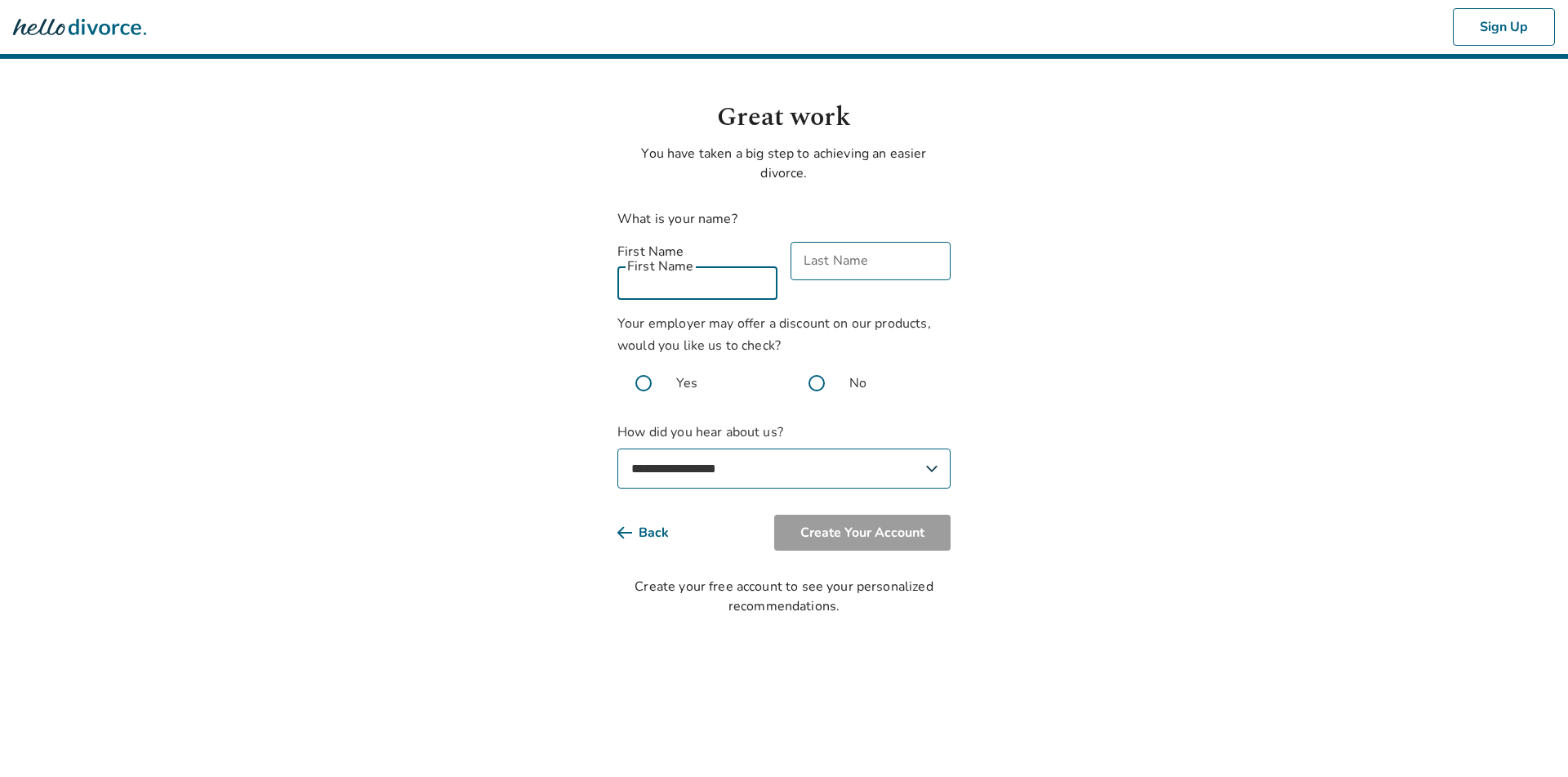 click on "First Name" at bounding box center (697, 280) 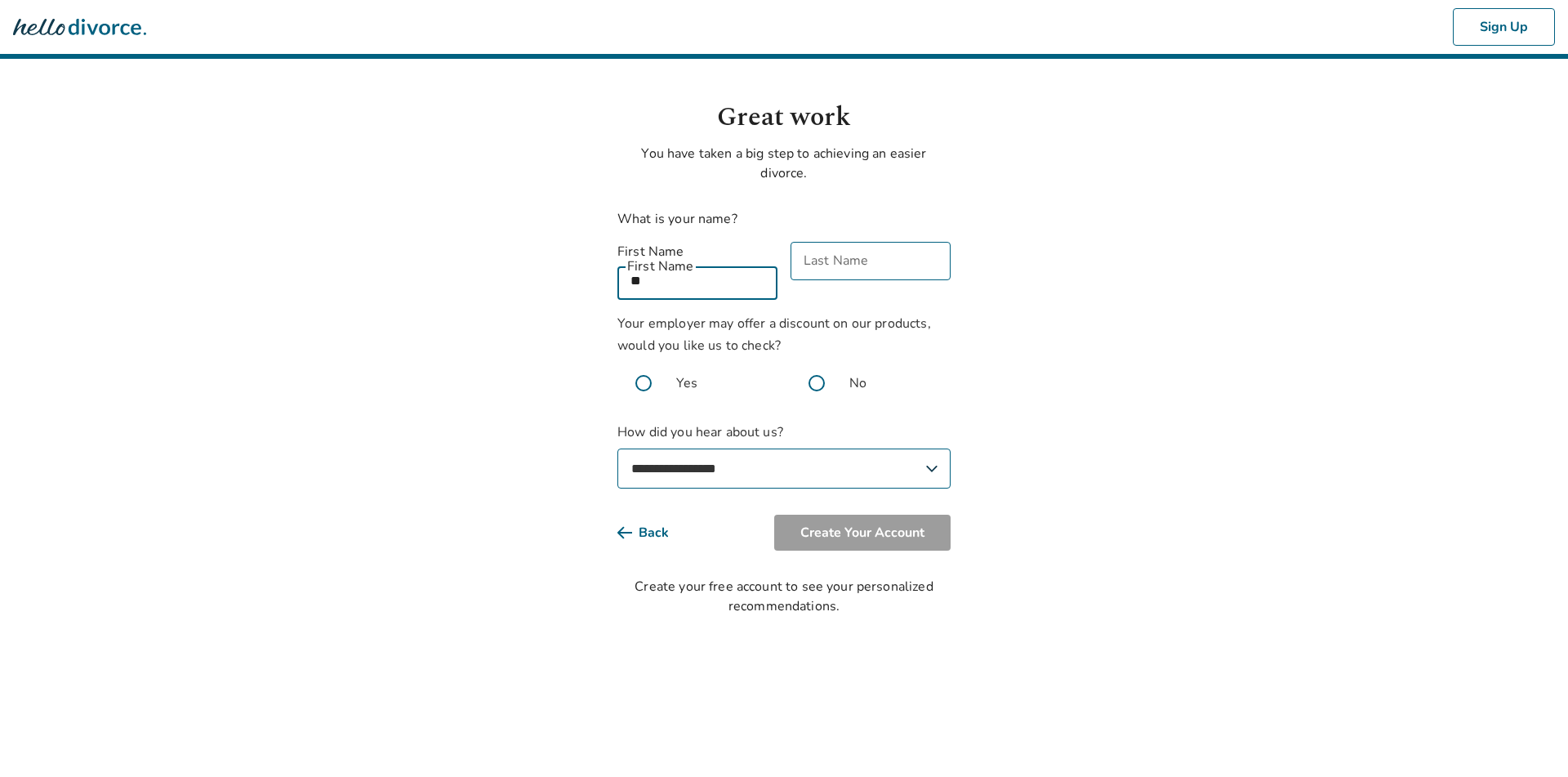 type on "*" 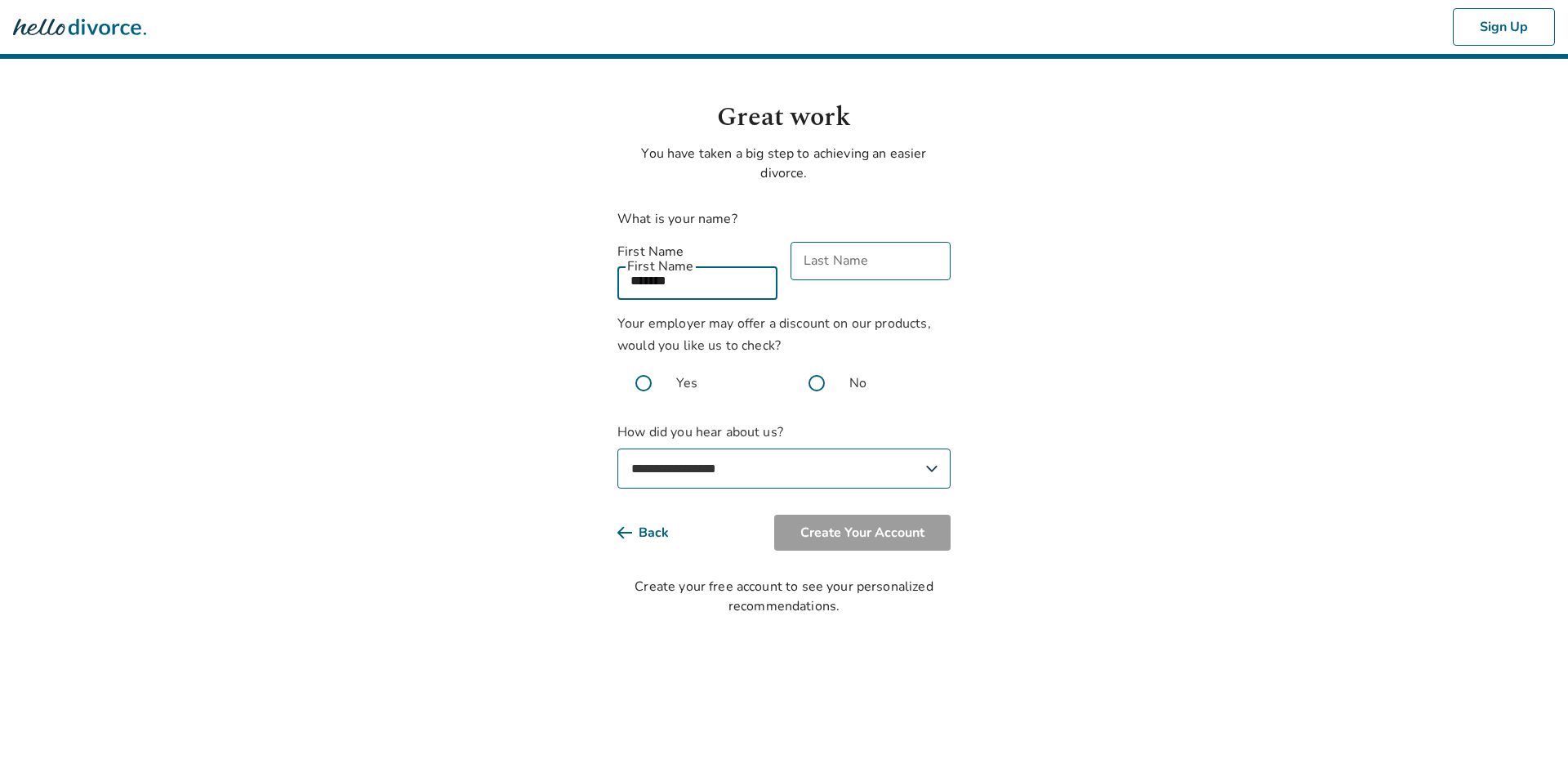 type on "*******" 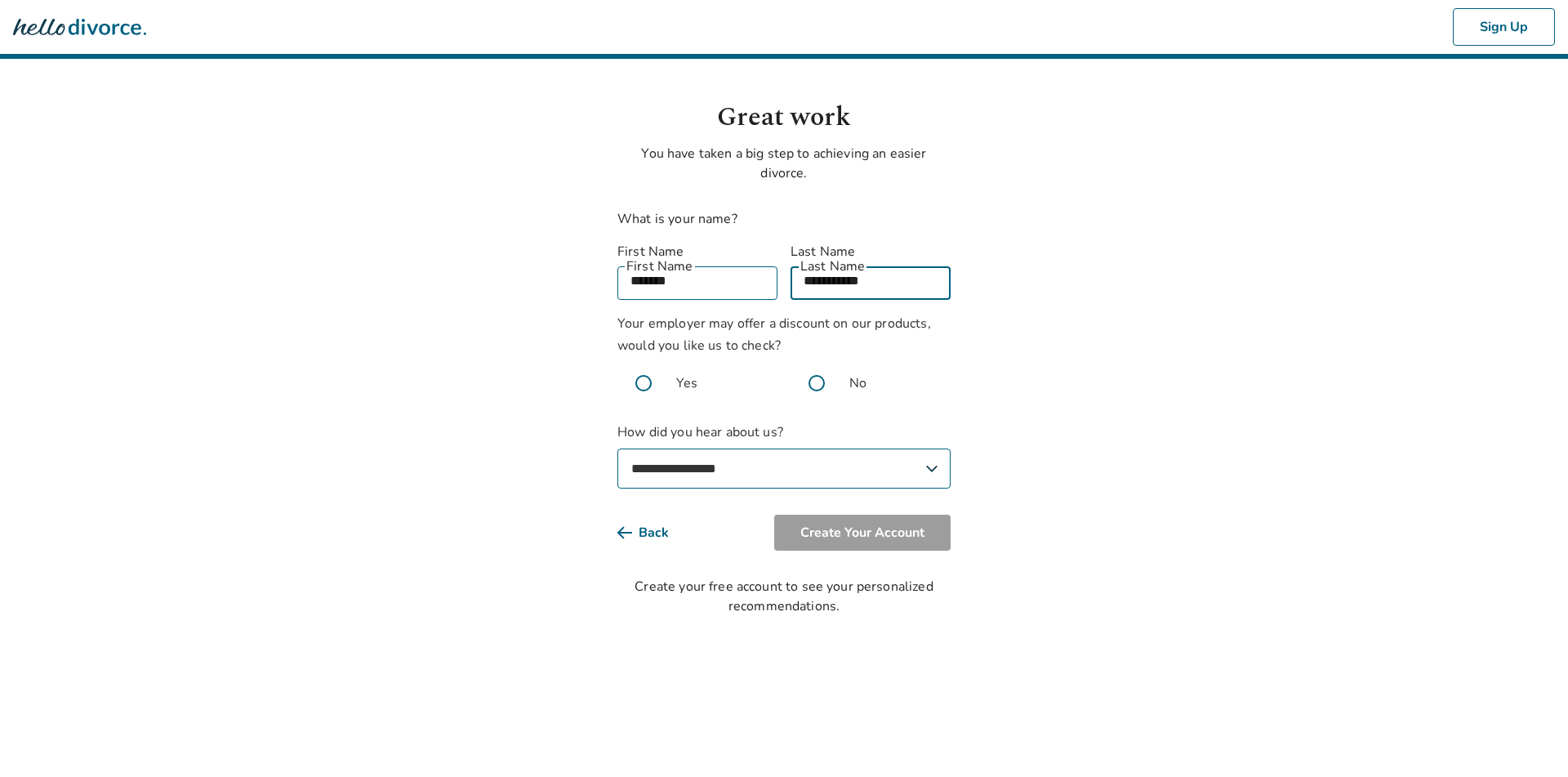 type on "**********" 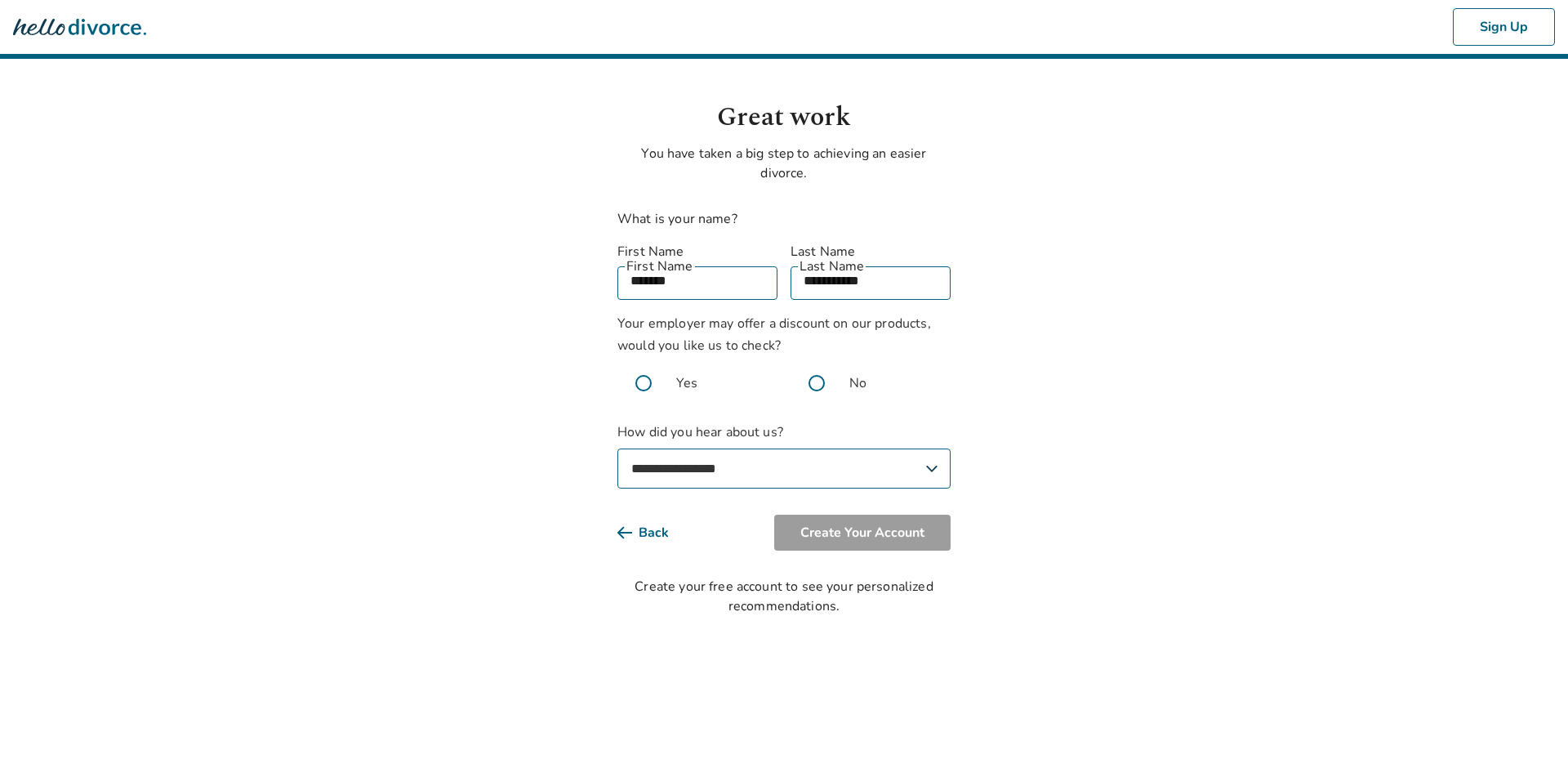 click on "**********" at bounding box center [784, 468] 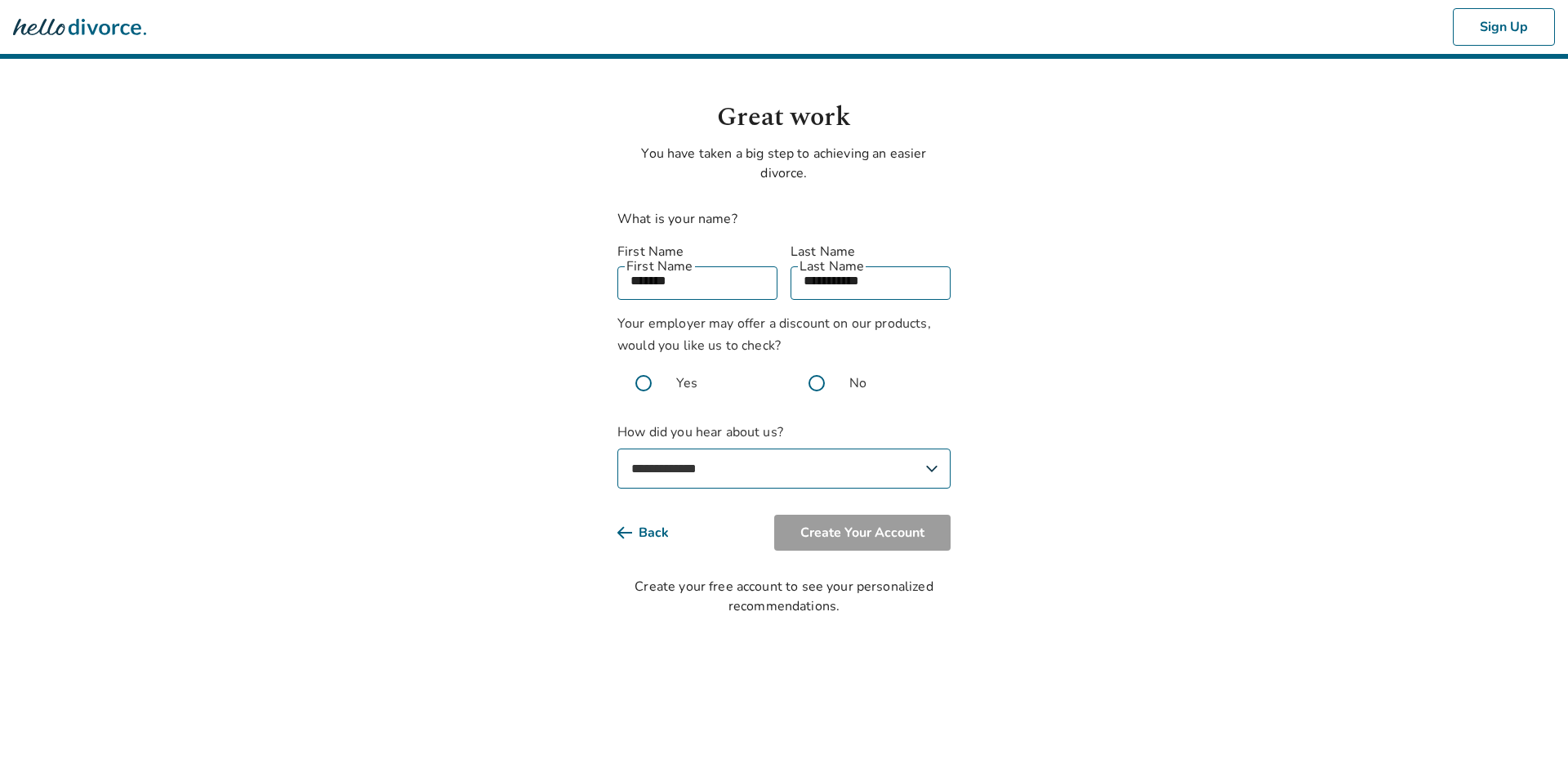 click on "**********" at bounding box center [784, 468] 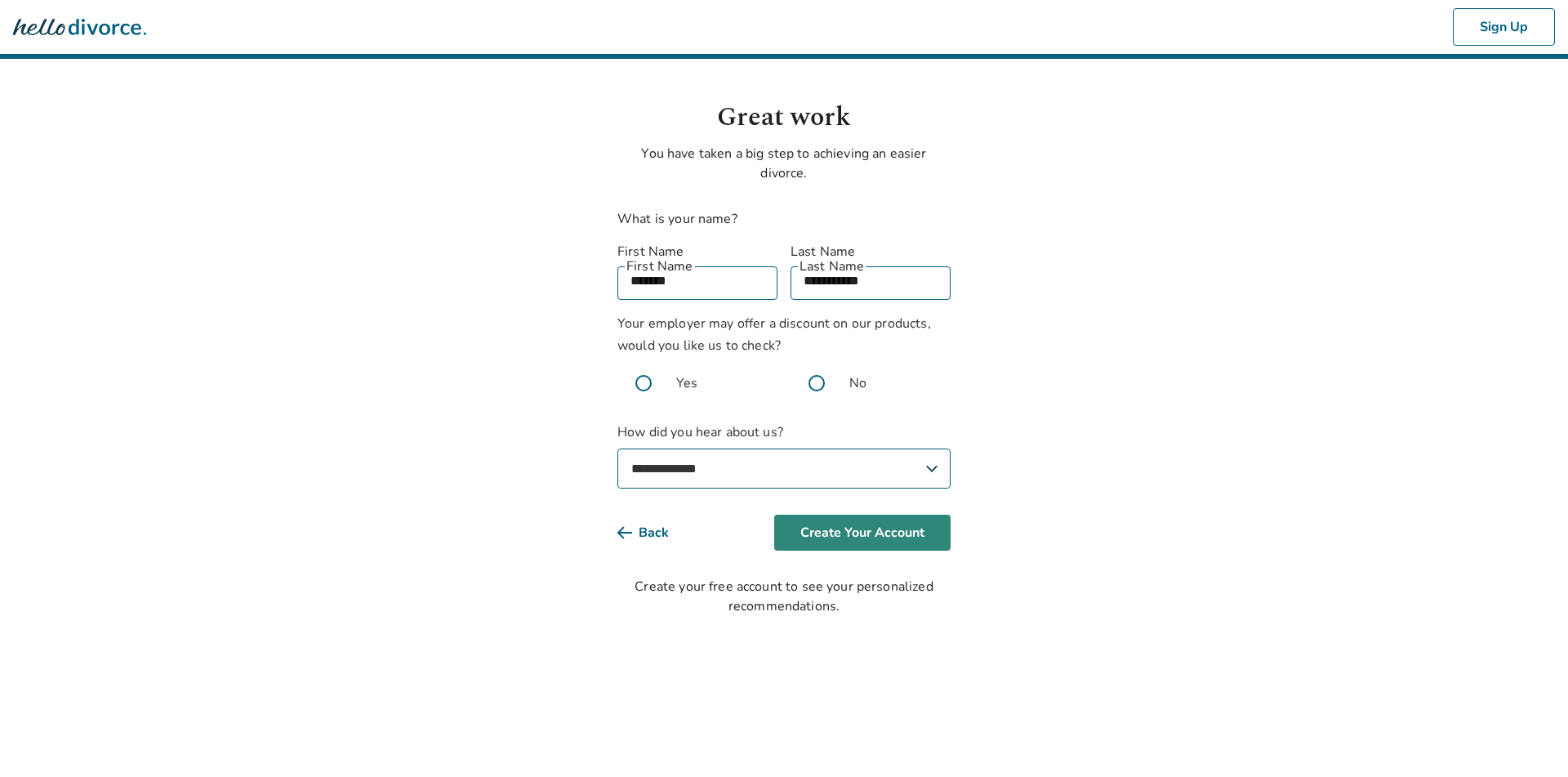 click on "Create Your Account" at bounding box center [862, 533] 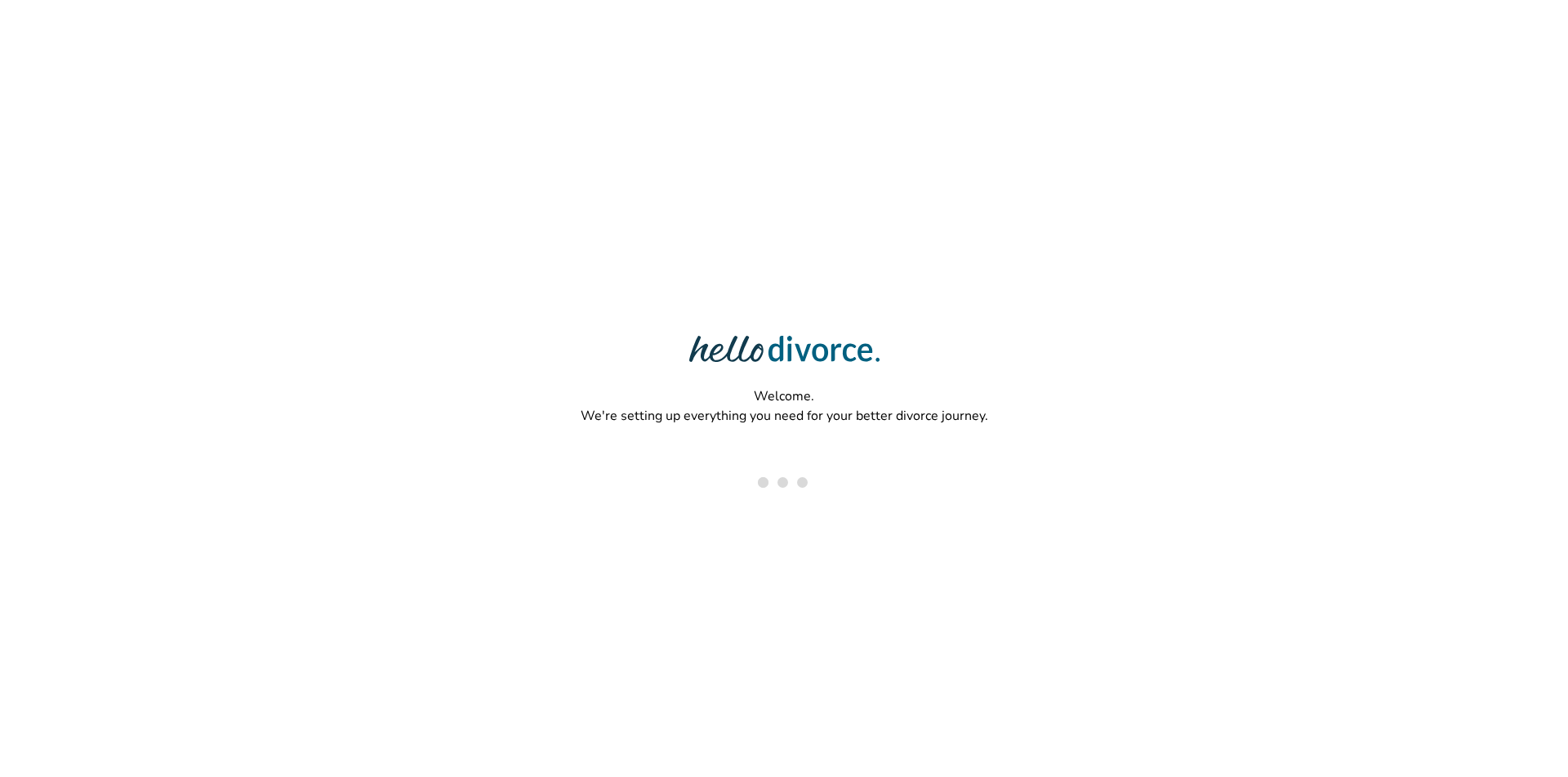 scroll, scrollTop: 0, scrollLeft: 0, axis: both 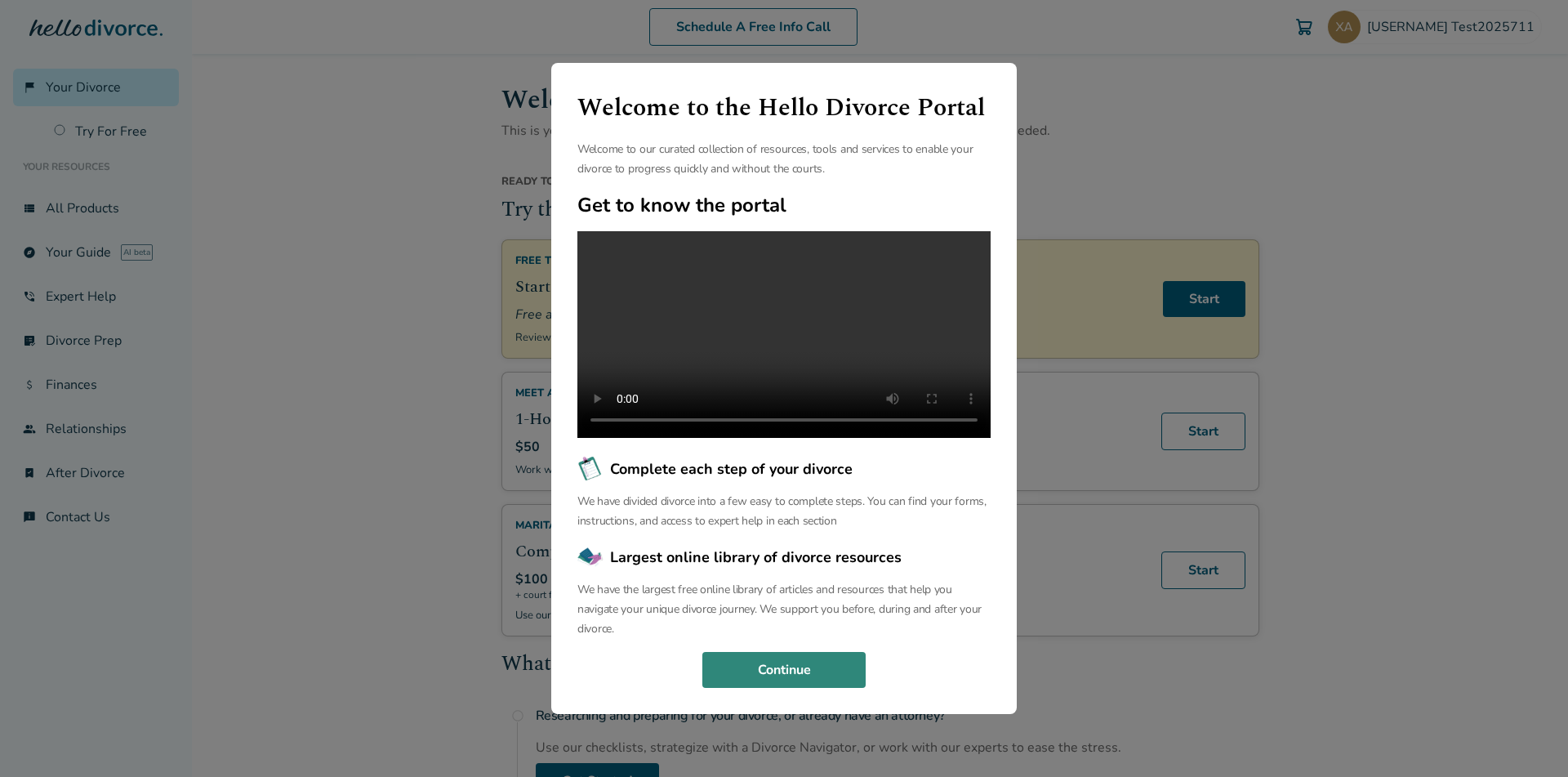 click on "Welcome to the Hello Divorce Portal Welcome to our curated collection of resources, tools and services to enable your divorce to progress quickly and without the courts. Get to know the portal Complete each step of your divorce We have divided divorce into a few easy to complete steps. You can find your forms, instructions, and access to expert help in each section Largest online library of divorce resources We have the largest free online library of articles and resources that help you navigate your unique divorce journey. We support you before, during and after your divorce. Continue" at bounding box center (784, 388) 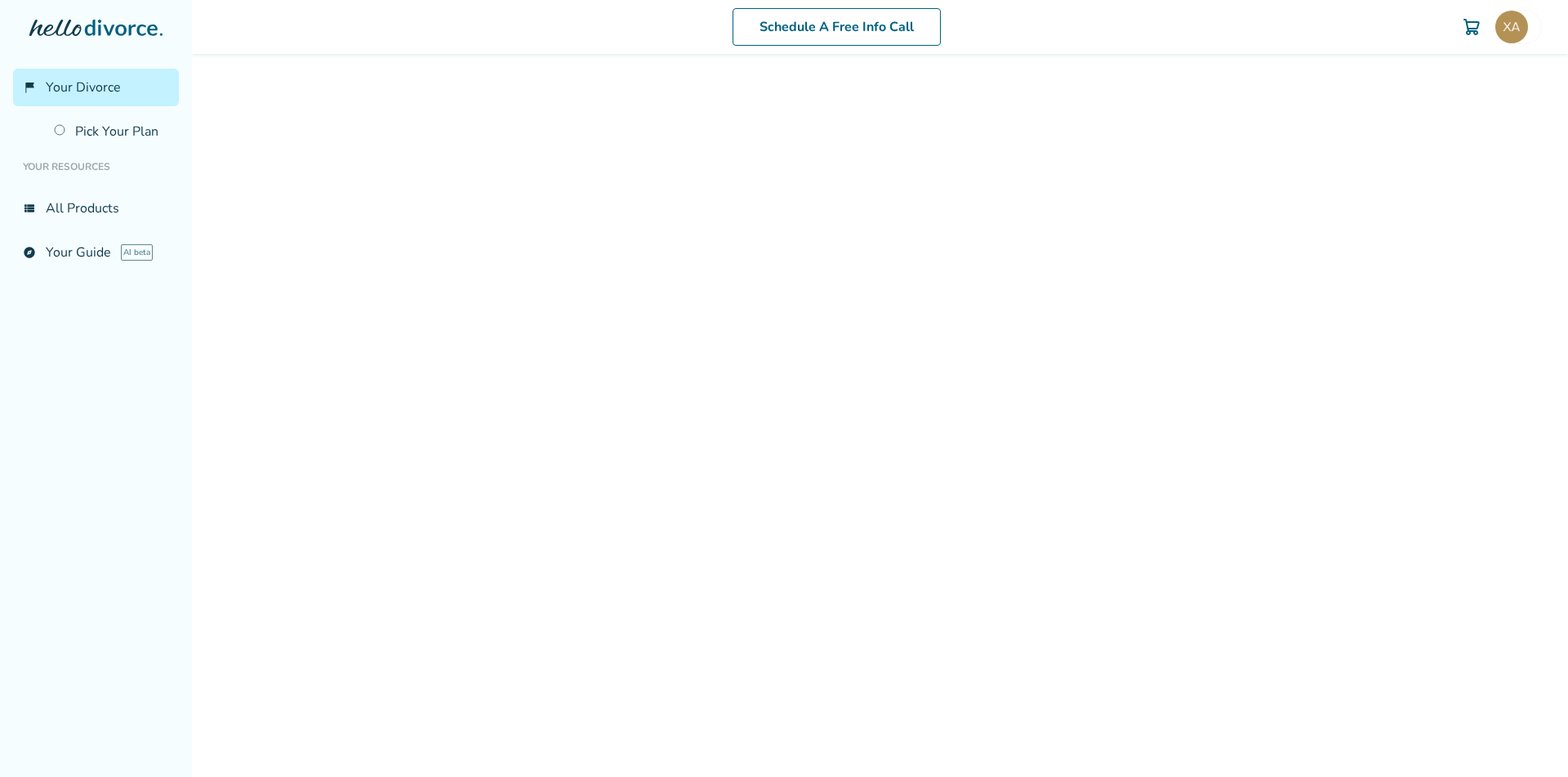 scroll, scrollTop: 0, scrollLeft: 0, axis: both 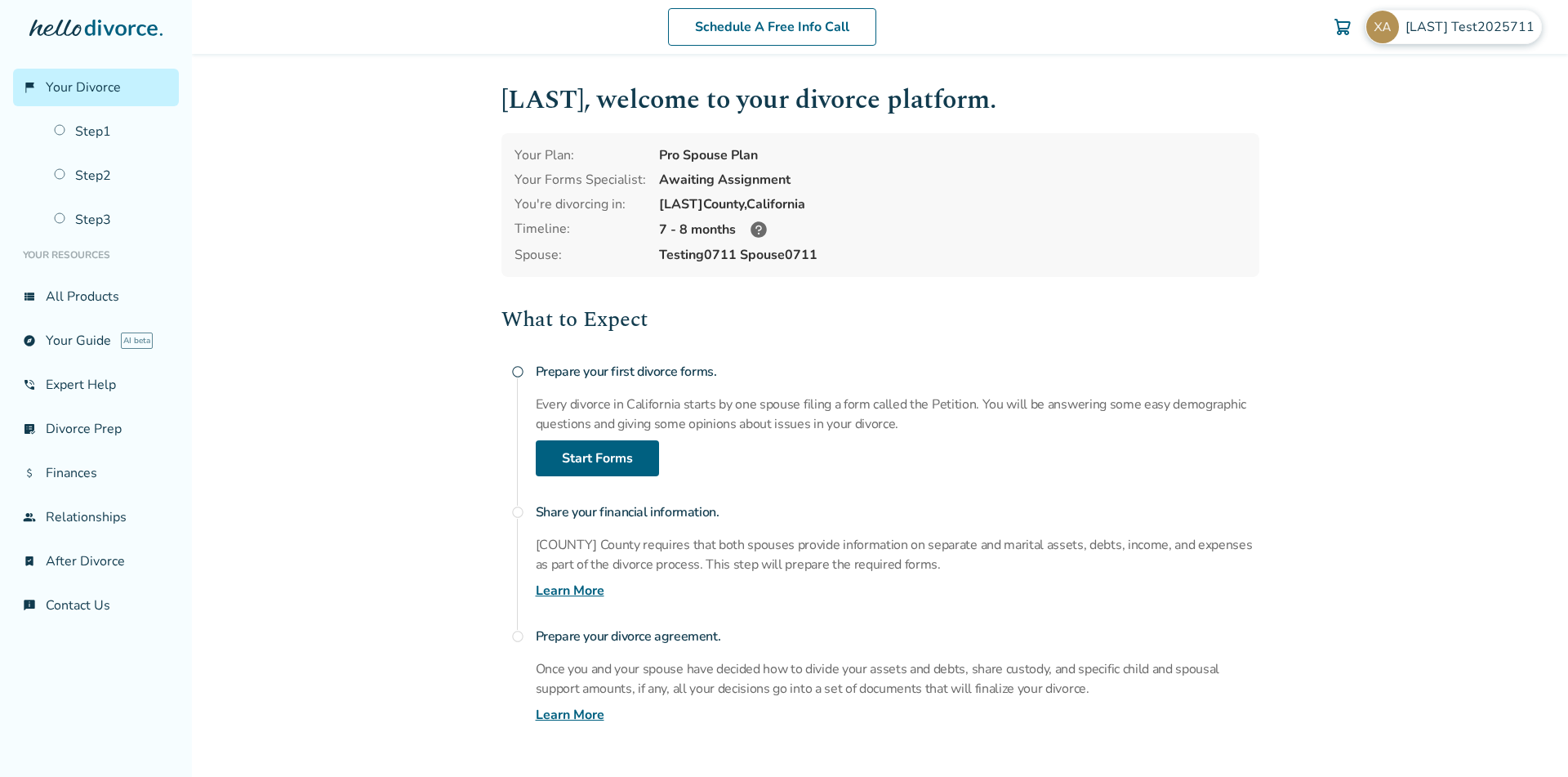 click on "[LAST]   Test2025711" at bounding box center [1473, 27] 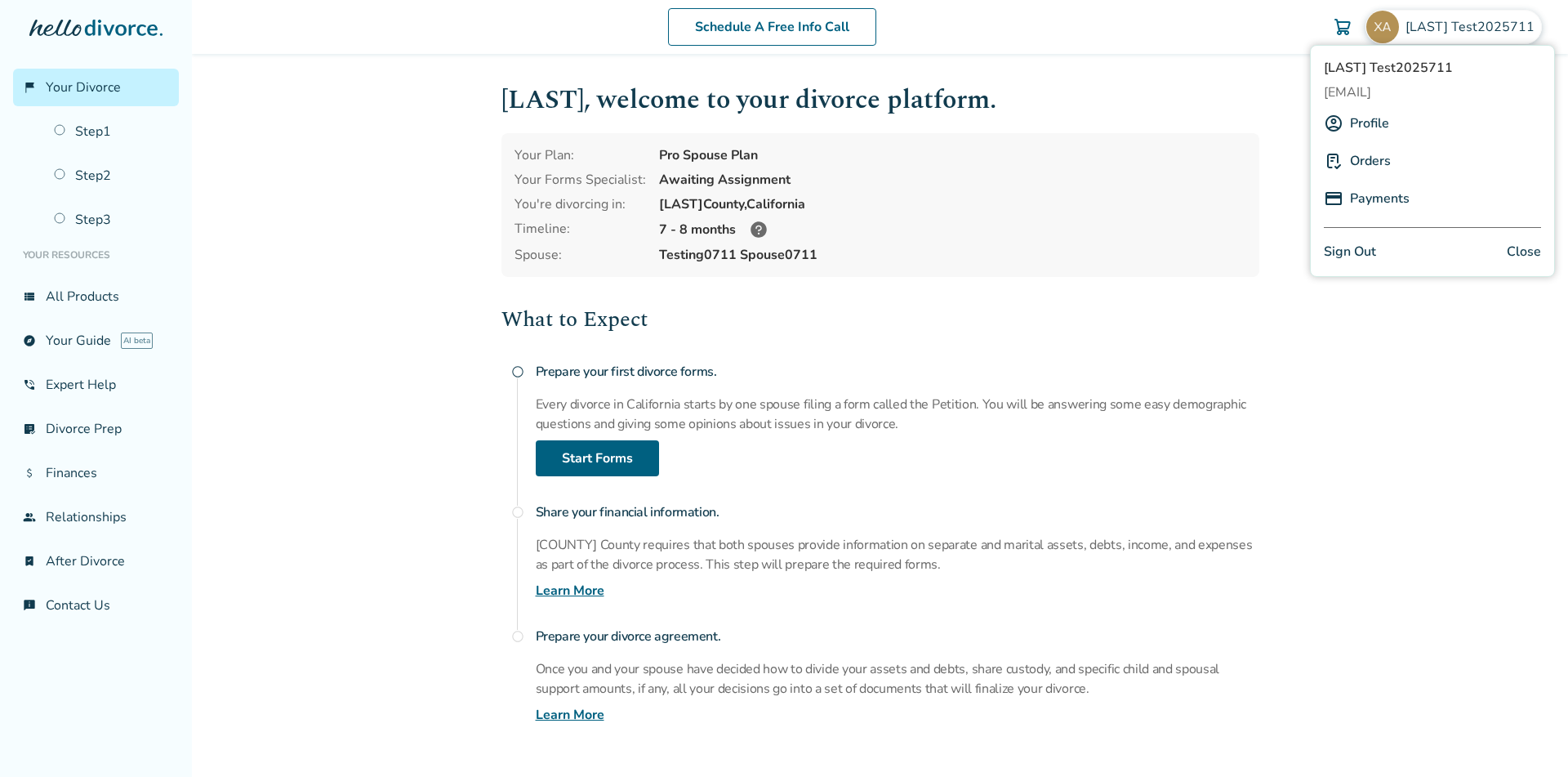 click on "[LAST] , welcome to your divorce platform." at bounding box center (880, 100) 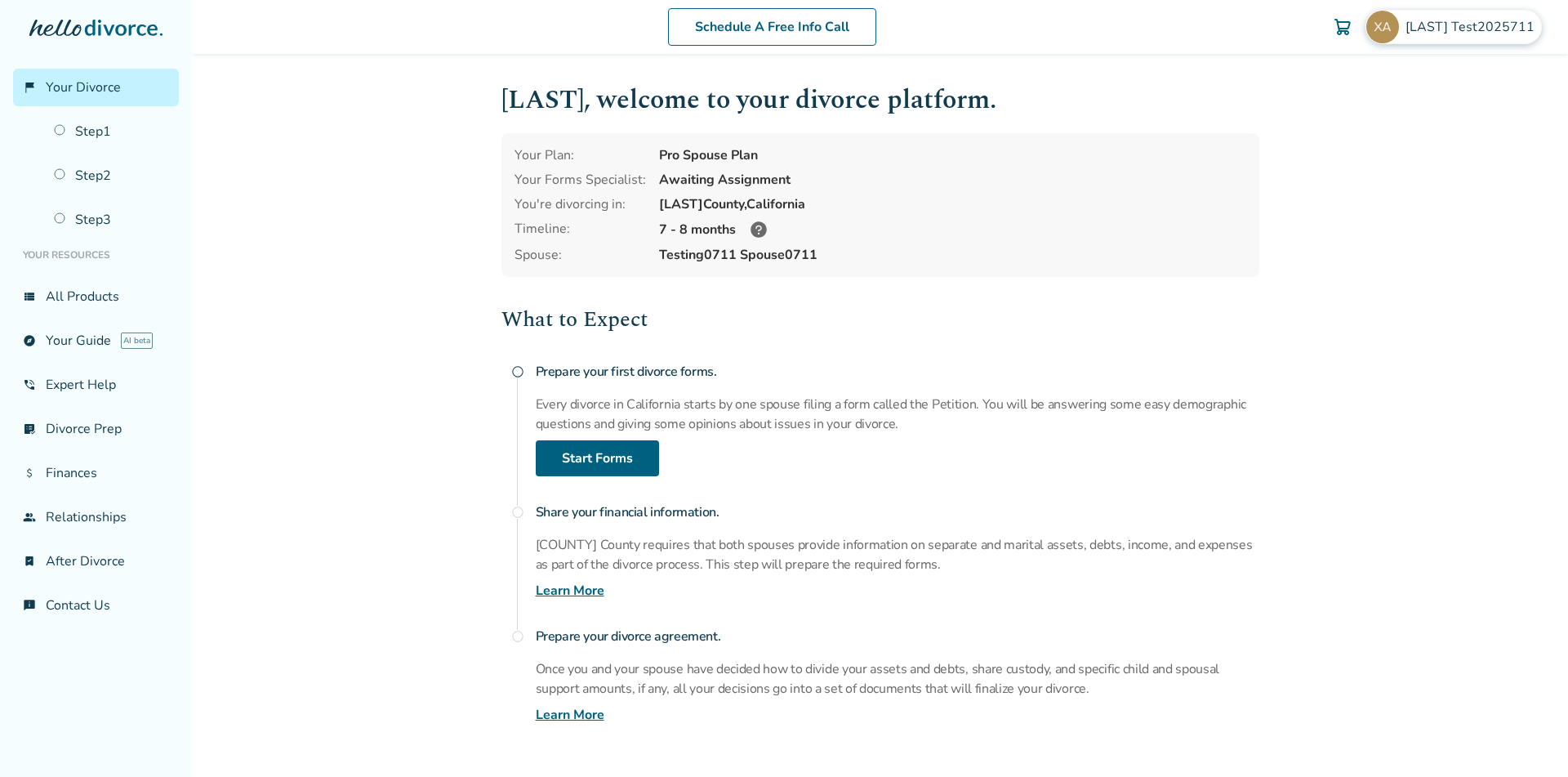 click on "[LAST]   Test2025711" at bounding box center [1454, 27] 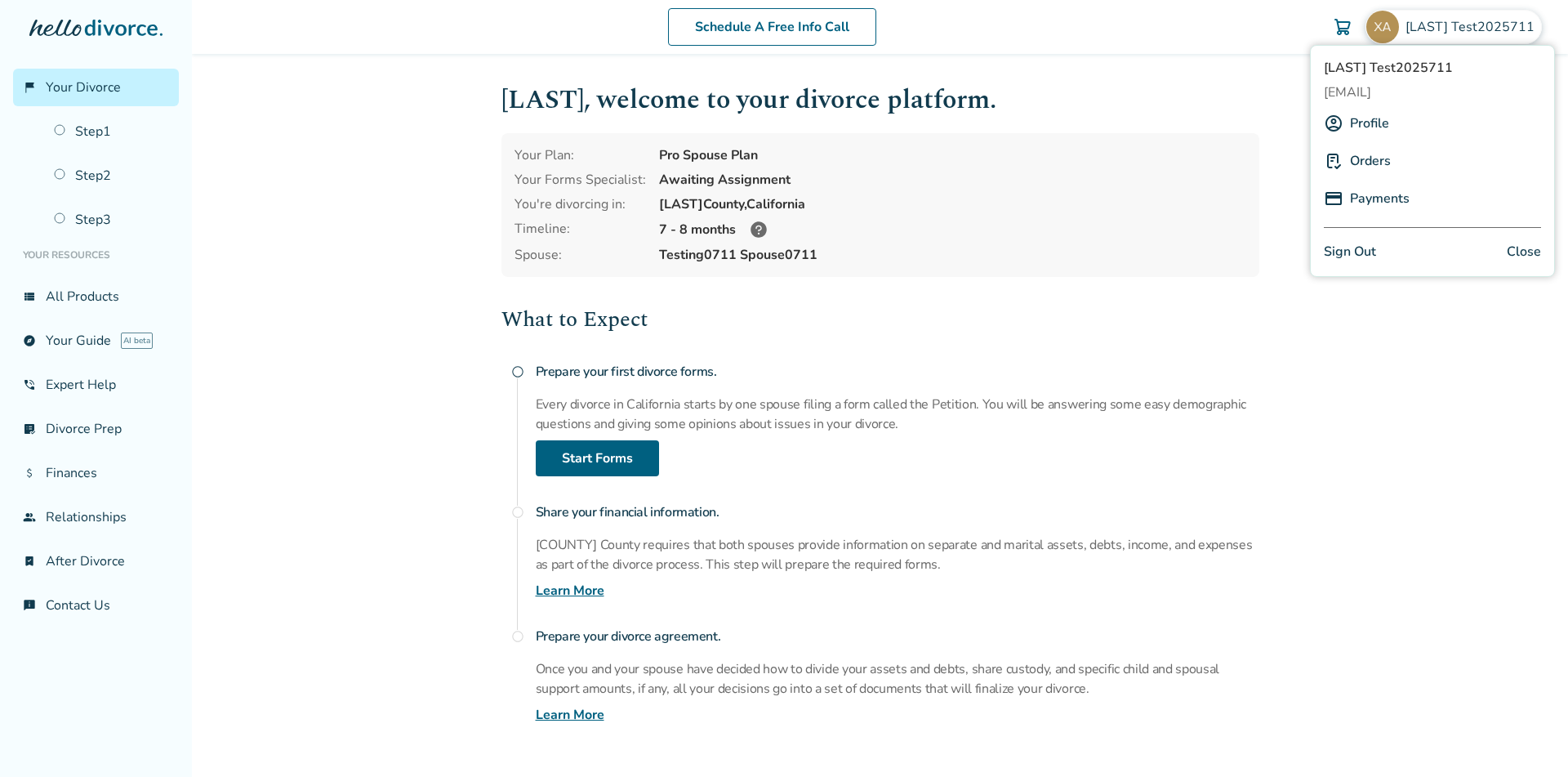 click on "[LAST] , welcome to your divorce platform. Your Plan: Pro Spouse Plan Your Forms Specialist: Awaiting Assignment You're divorcing in: [COUNTY] County, California Timeline: 7 - 8 months Spouse: Testing0711 Spouse0711 What to Expect radio_button_unchecked Prepare your first divorce forms. Every divorce in California starts by one spouse filing a form called the Petition. You will be answering some easy demographic questions and giving some opinions about issues in your divorce. Start Forms radio_button_unchecked Share your financial information. [COUNTY] County requires that both spouses provide information on separate and marital assets, debts, income, and expenses as part of the divorce process. This step will prepare the required forms. Learn More radio_button_unchecked Prepare your divorce agreement. Learn More" at bounding box center [880, 413] 